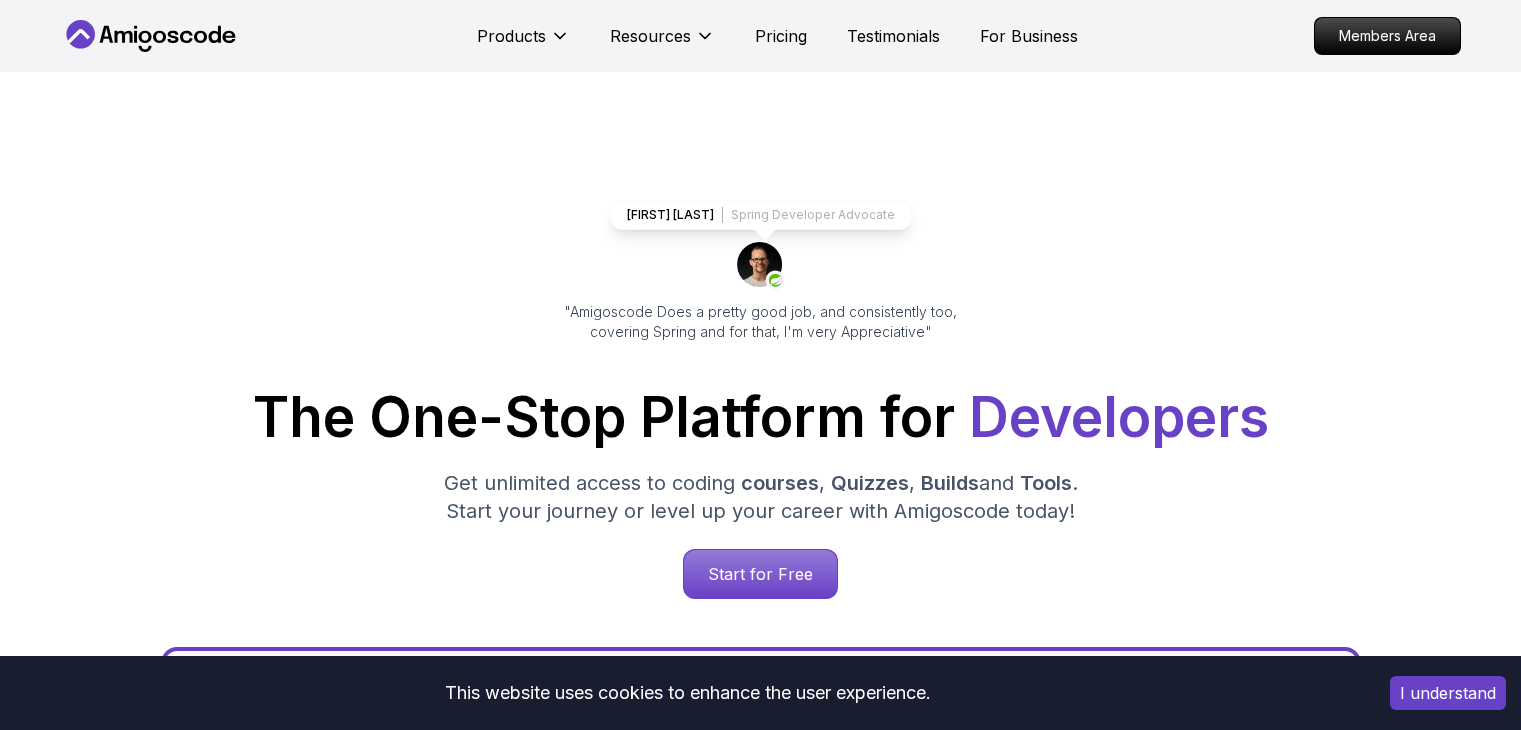 scroll, scrollTop: 0, scrollLeft: 0, axis: both 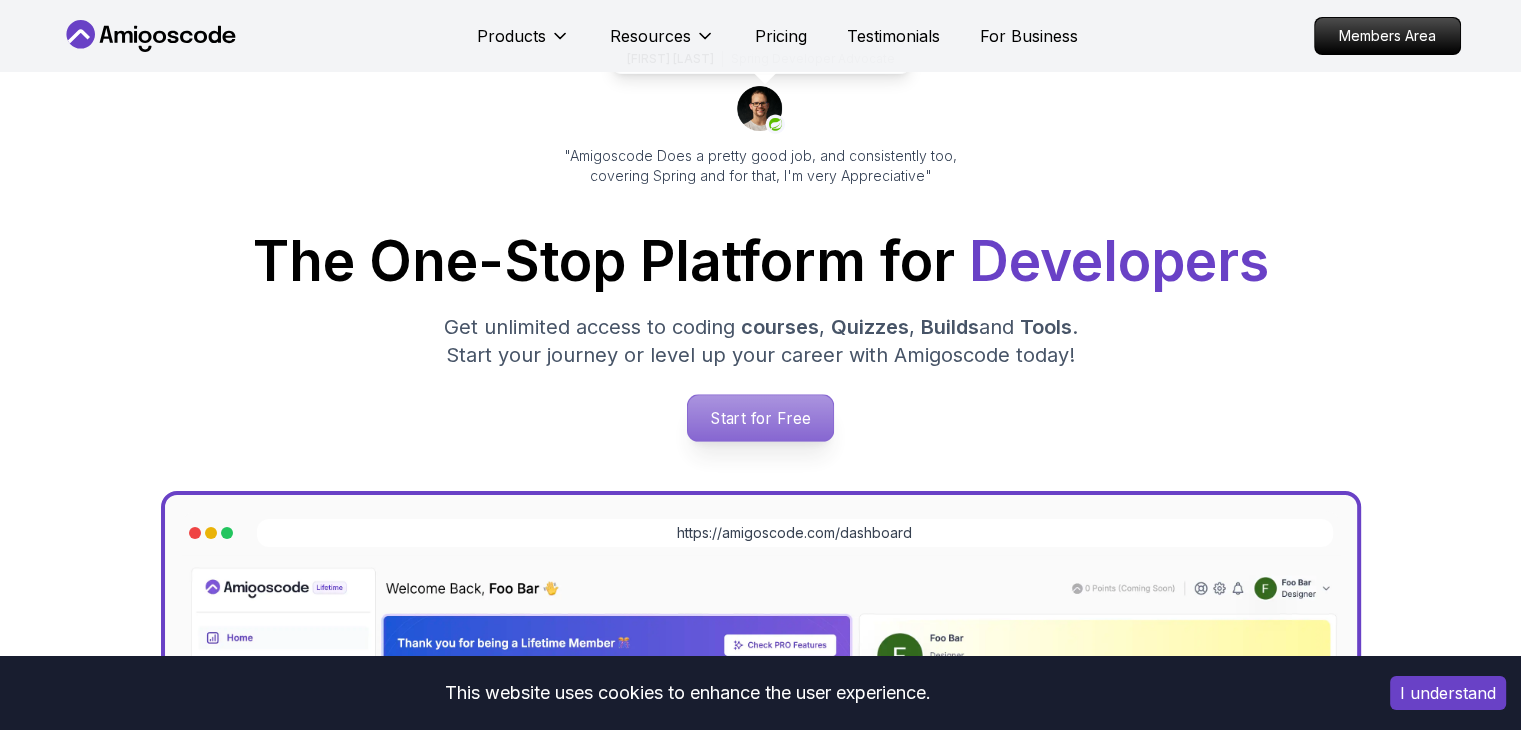 click on "Start for Free" at bounding box center [760, 418] 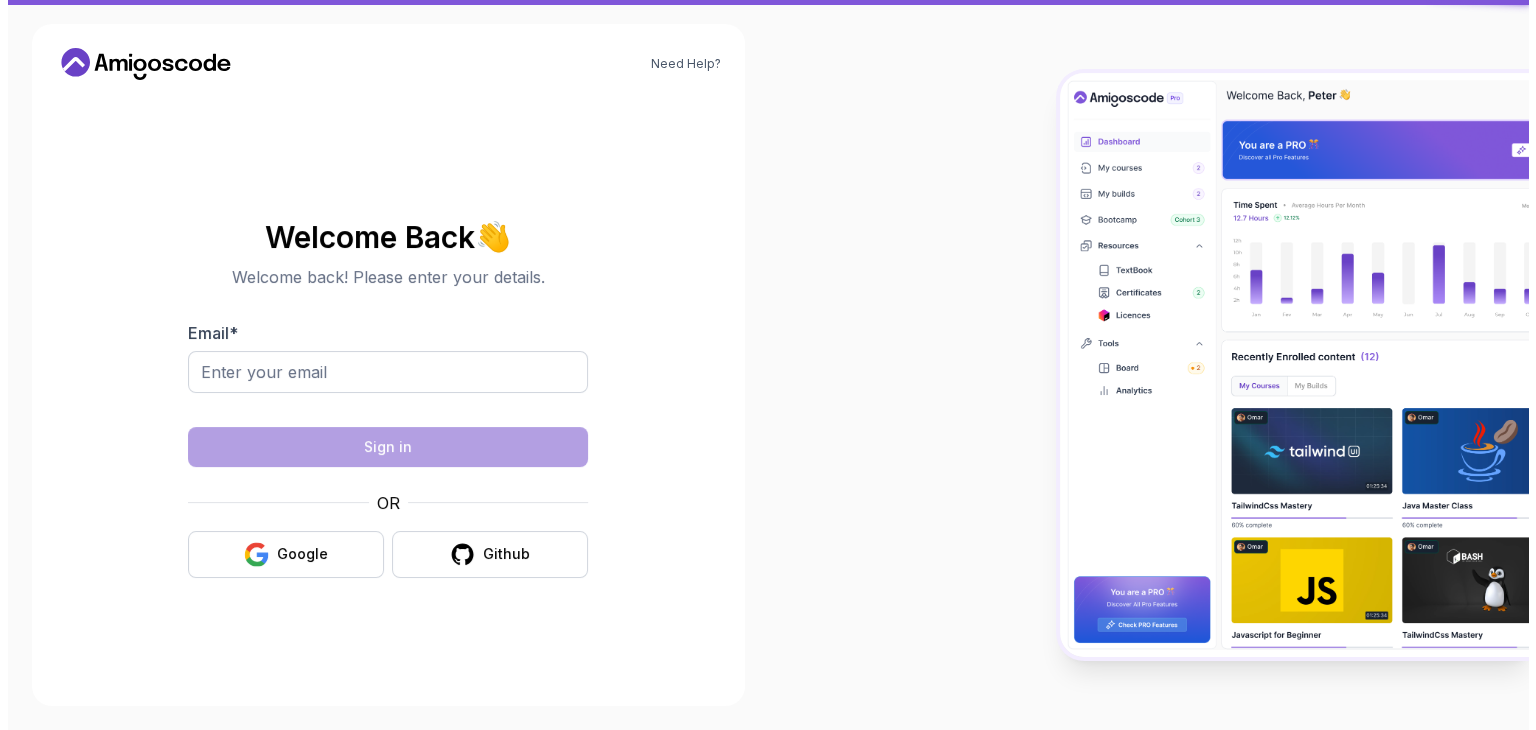 scroll, scrollTop: 0, scrollLeft: 0, axis: both 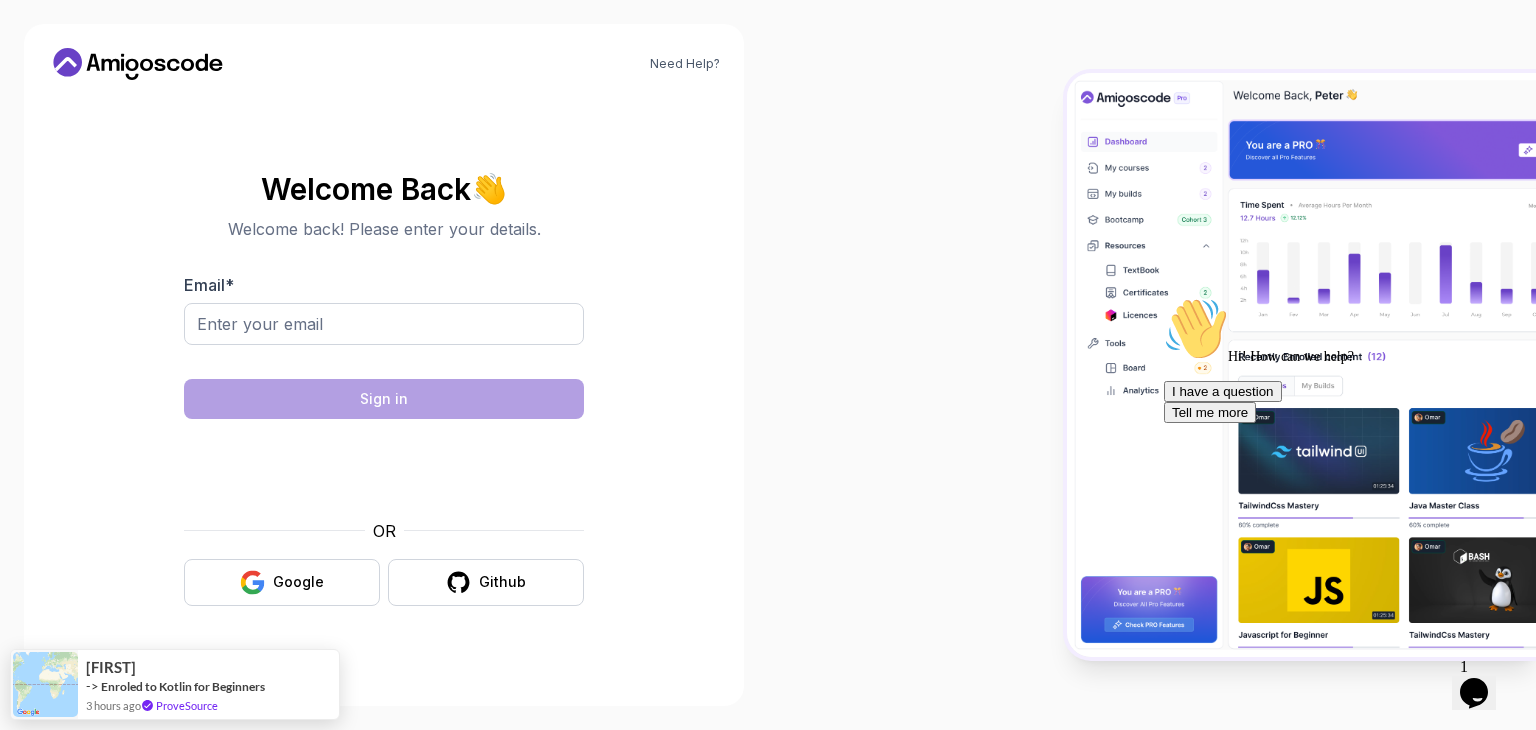 click on "Welcome Back 👋 Welcome back! Please enter your details. Email * Sign in OR Google Github" at bounding box center (384, 389) 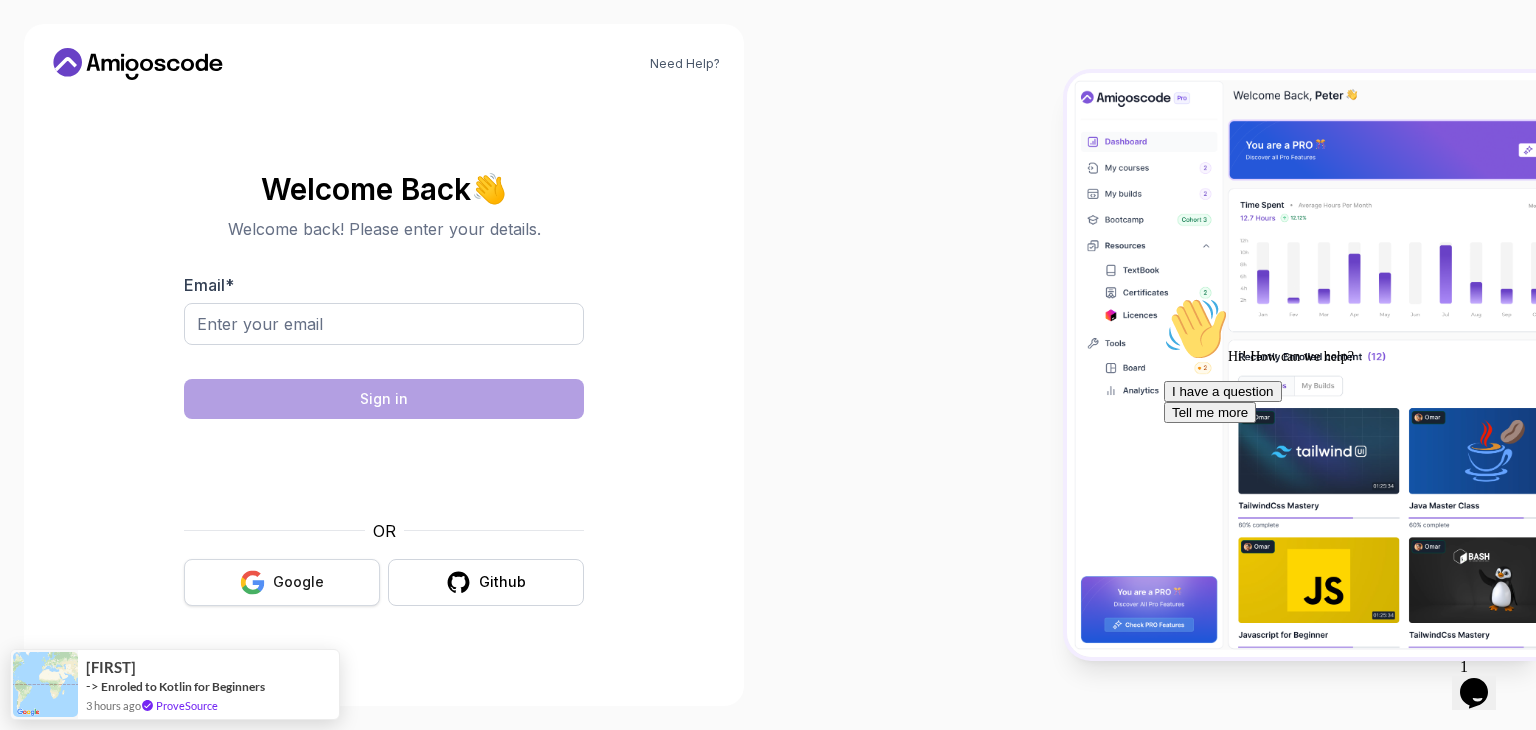 click on "Google" at bounding box center (282, 582) 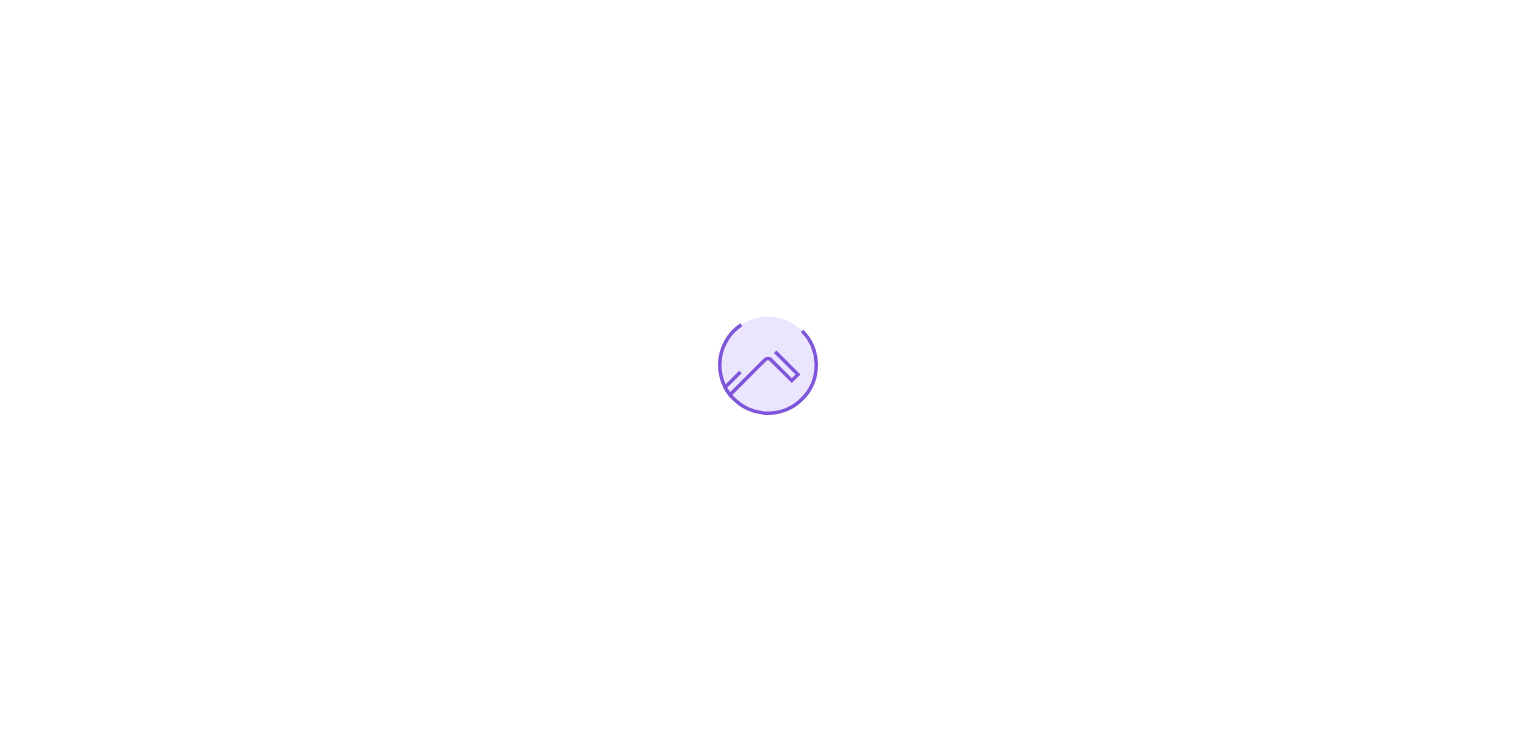 scroll, scrollTop: 0, scrollLeft: 0, axis: both 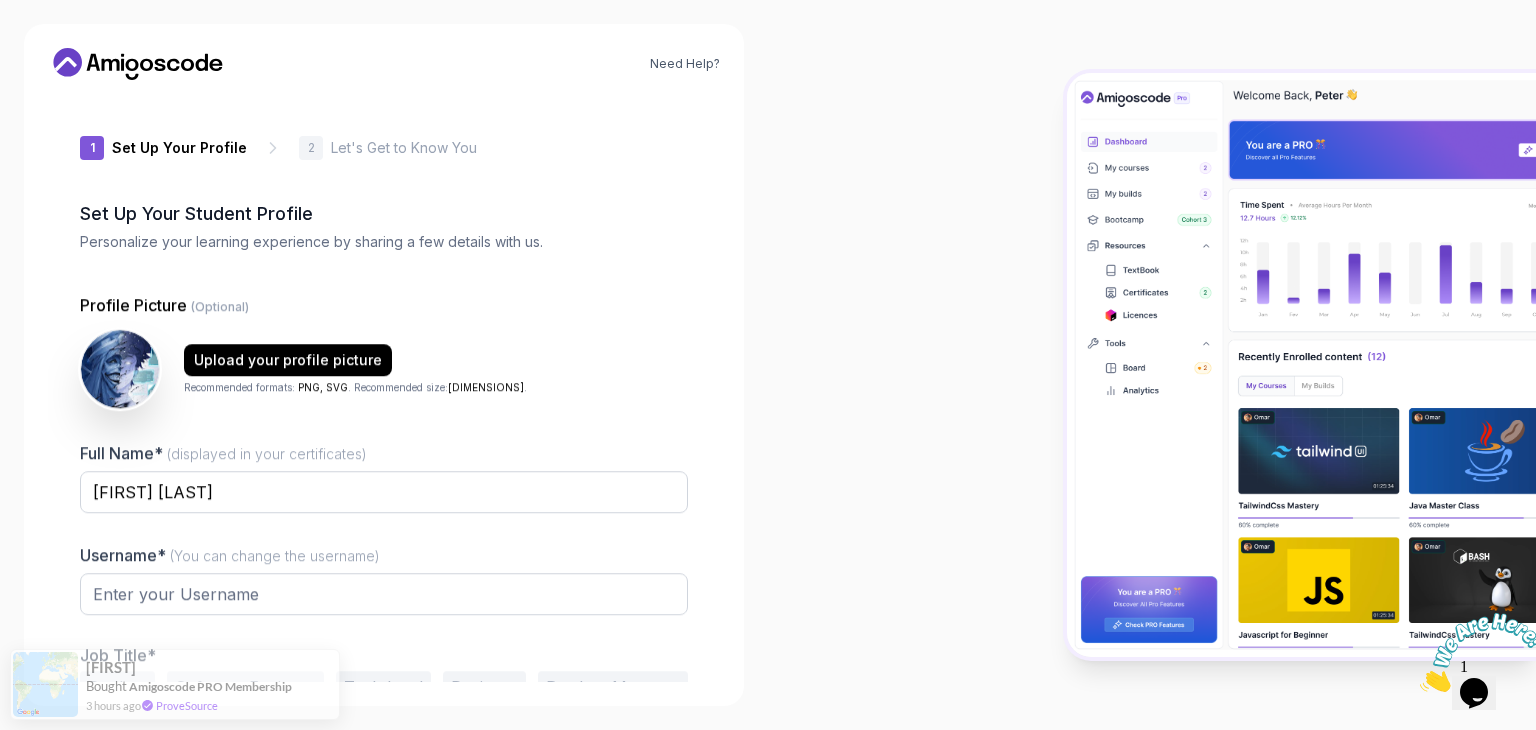 type on "[USERNAME]" 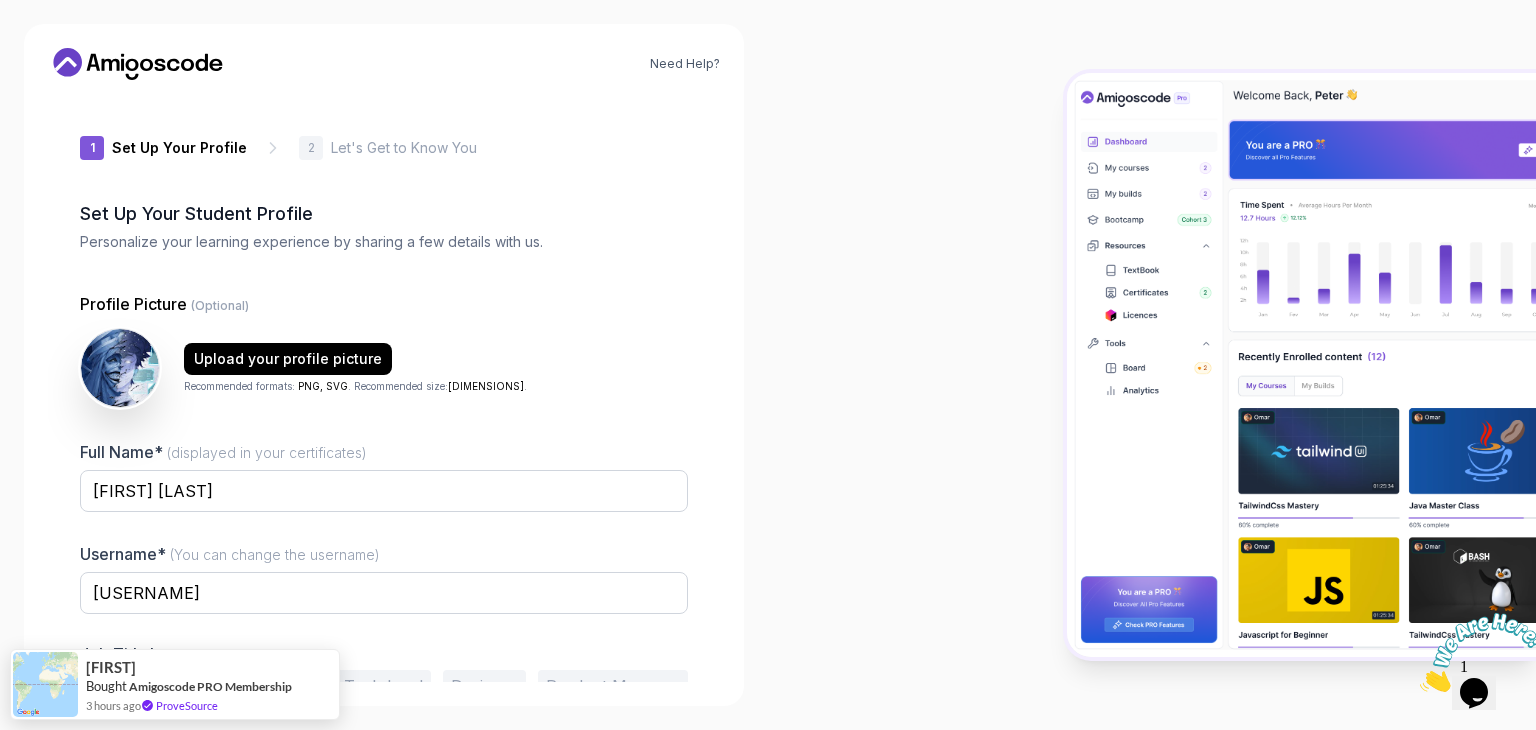 scroll, scrollTop: 104, scrollLeft: 0, axis: vertical 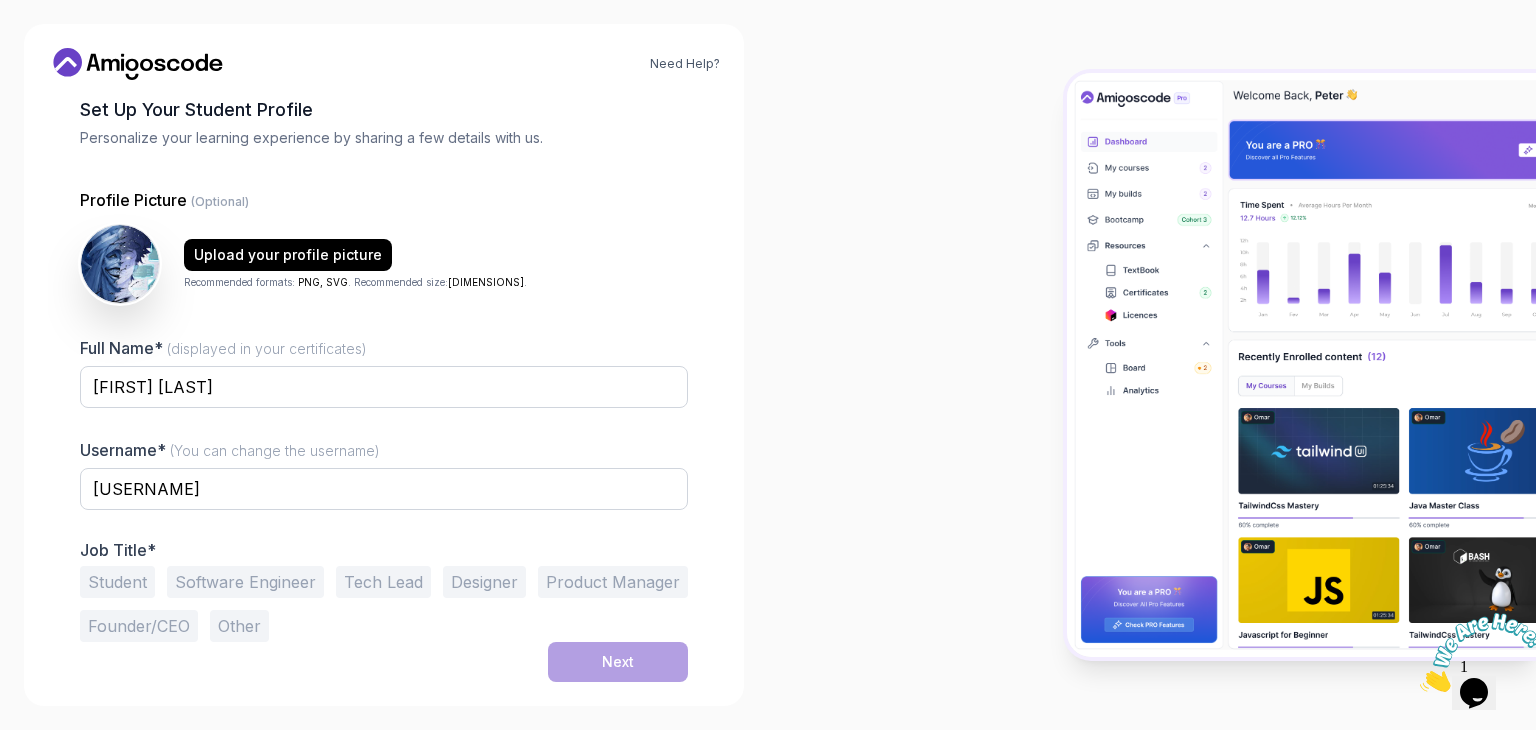 click on "Student" at bounding box center [117, 582] 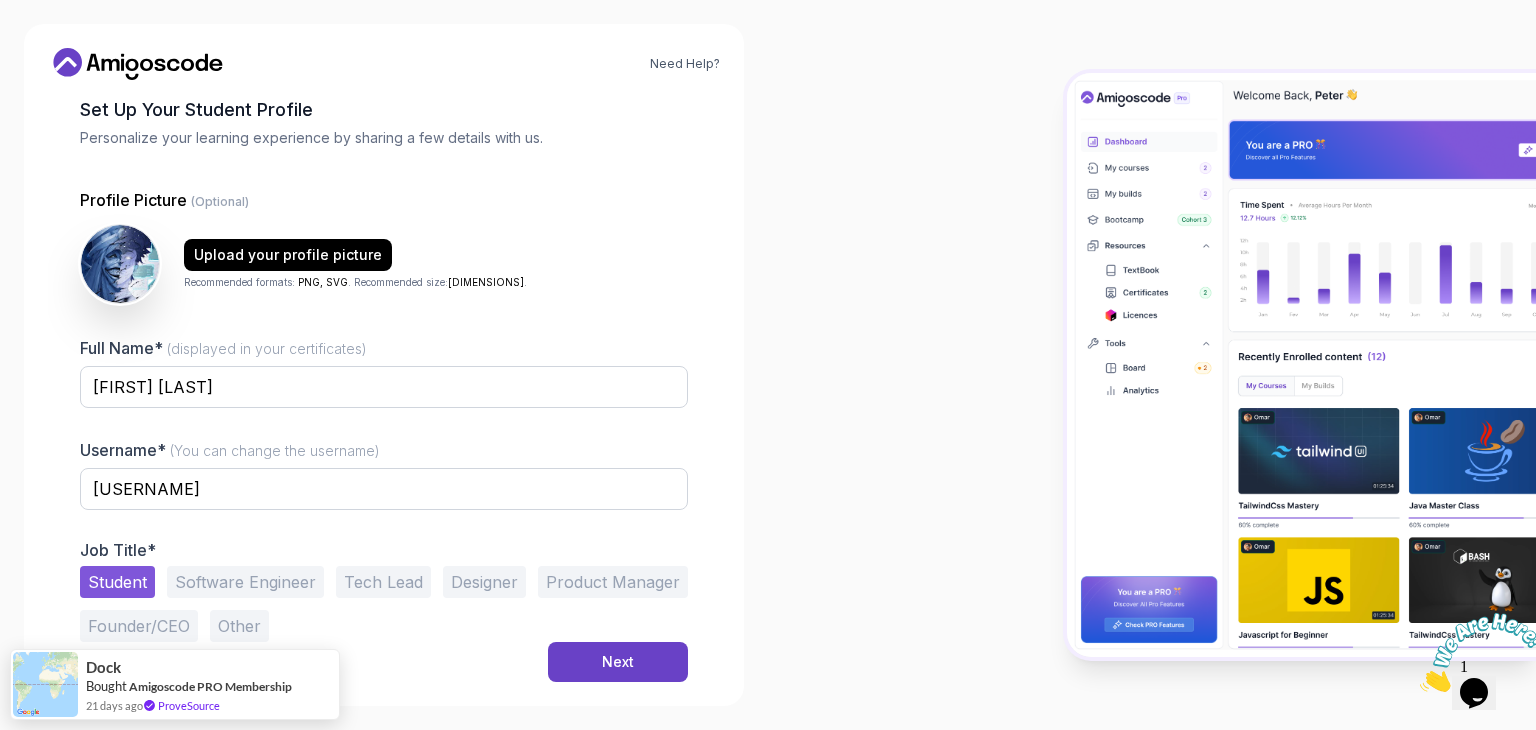 click on "Student Software Engineer Tech Lead Designer Product Manager Founder/CEO Other" at bounding box center (384, 604) 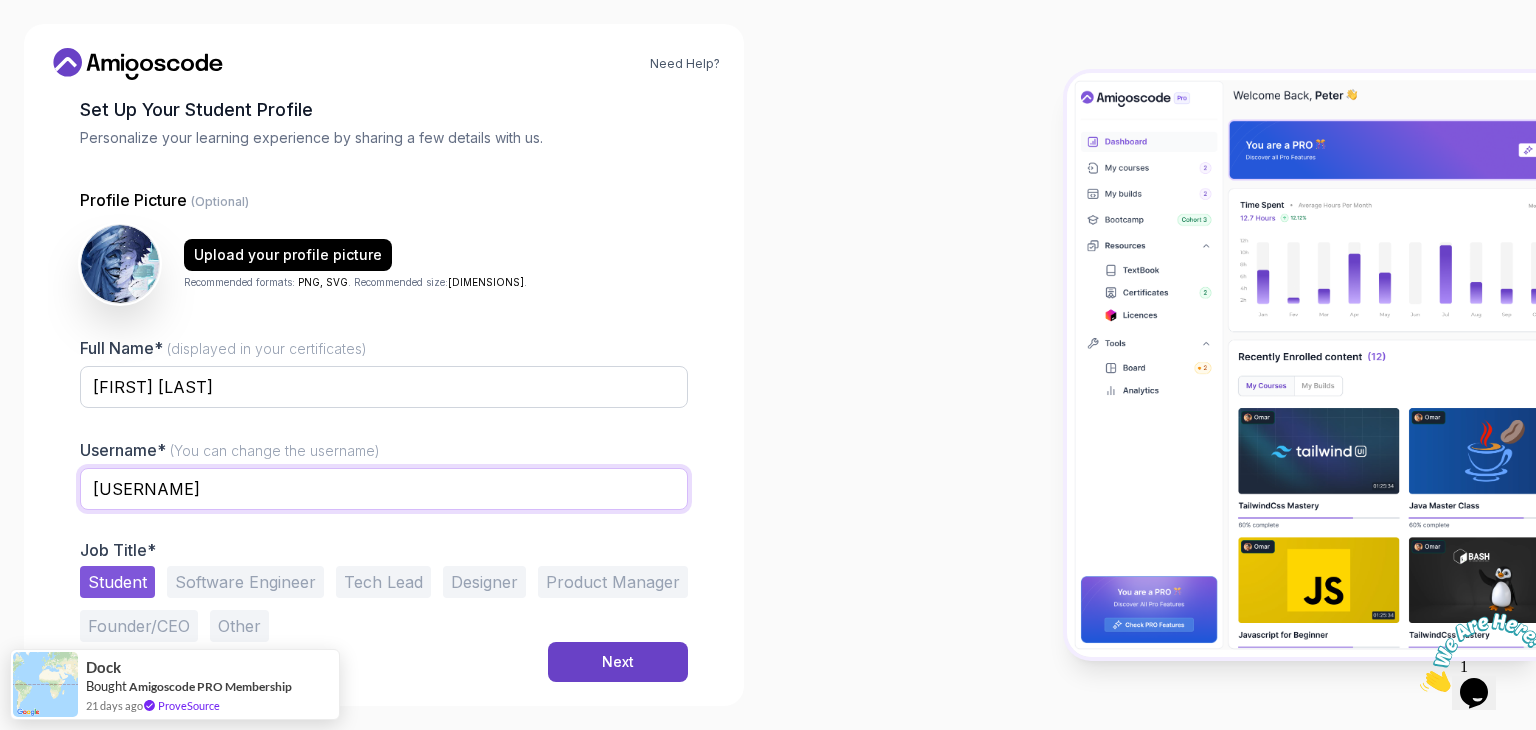 click on "[USERNAME]" at bounding box center [384, 489] 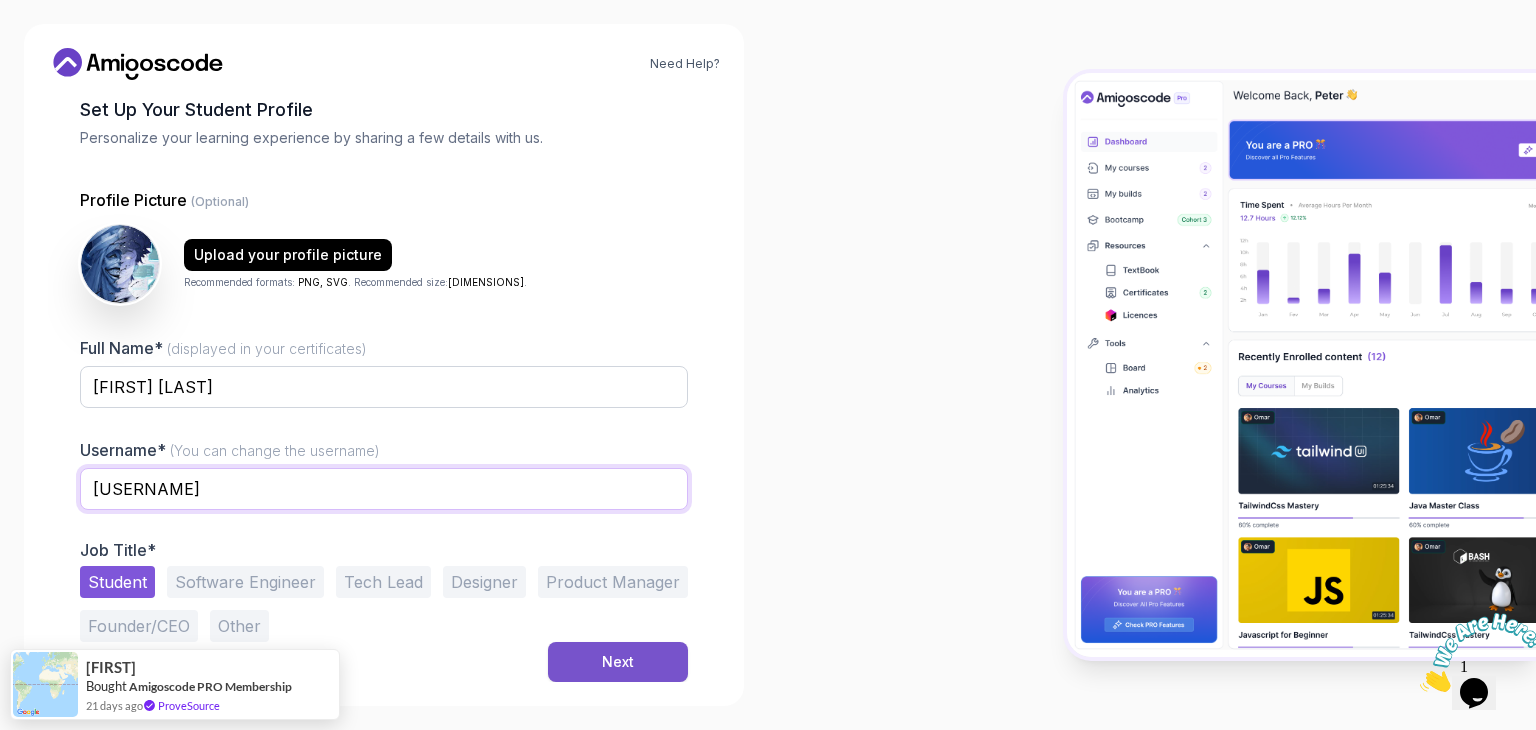 type on "[USERNAME]" 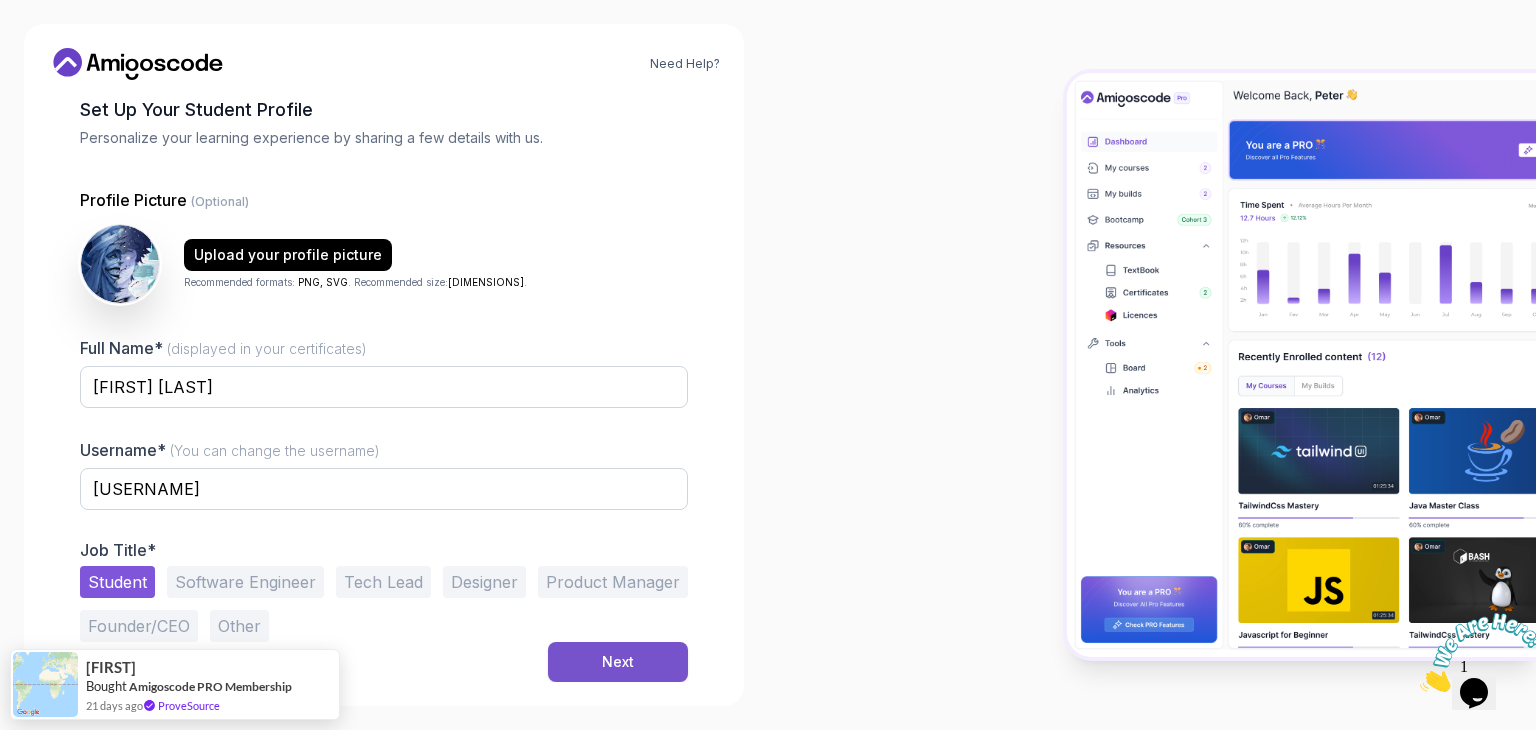 click on "Next" at bounding box center (618, 662) 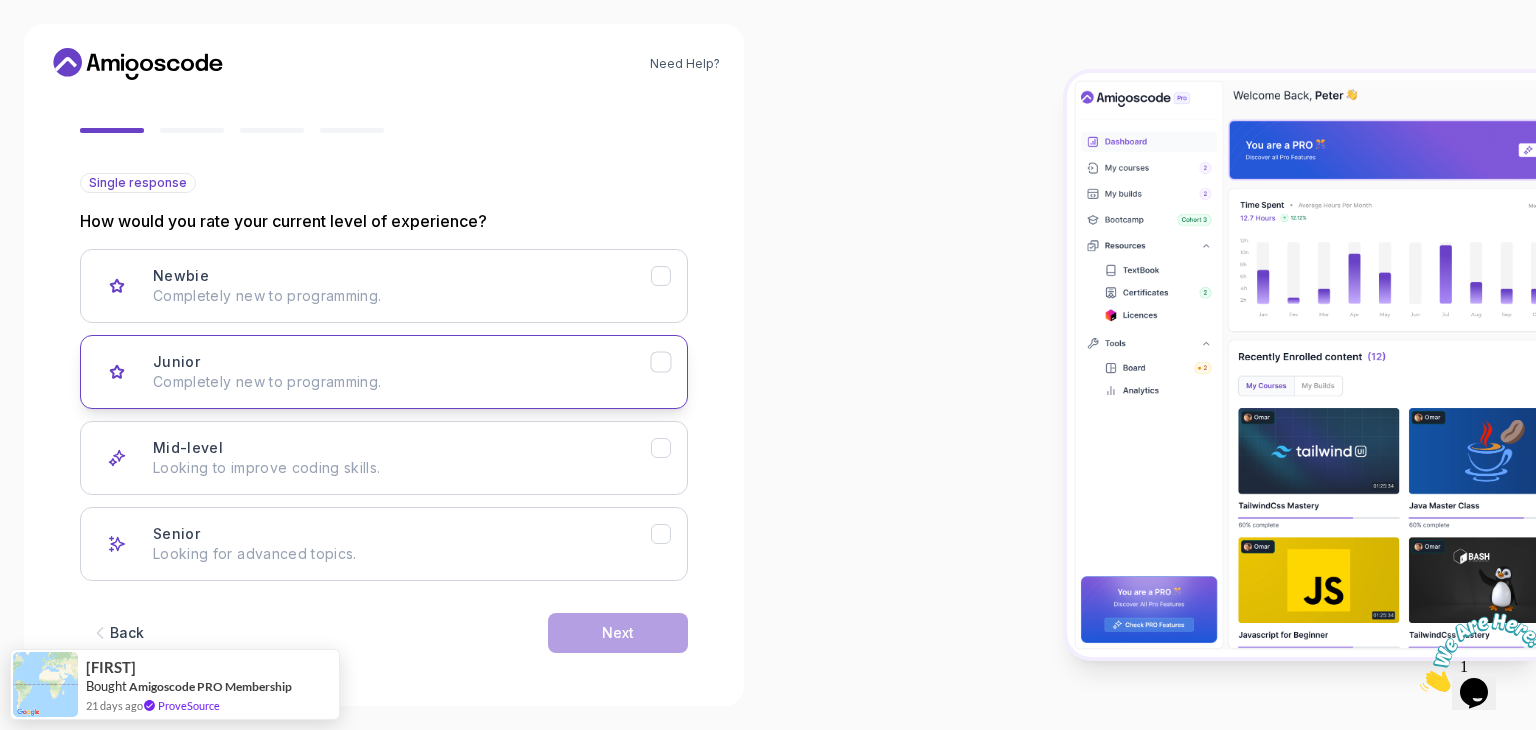 scroll, scrollTop: 165, scrollLeft: 0, axis: vertical 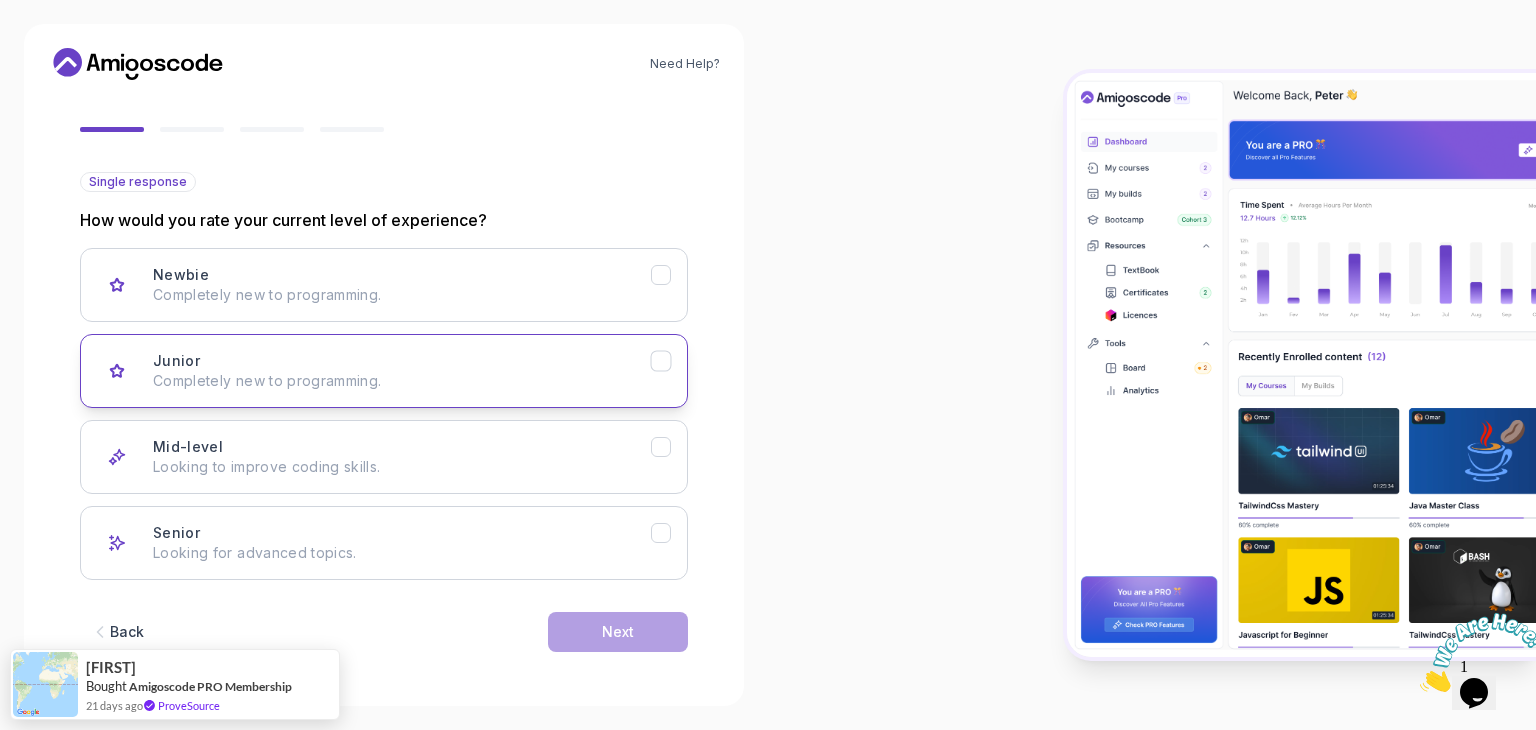 click on "Junior Completely new to programming." at bounding box center [384, 371] 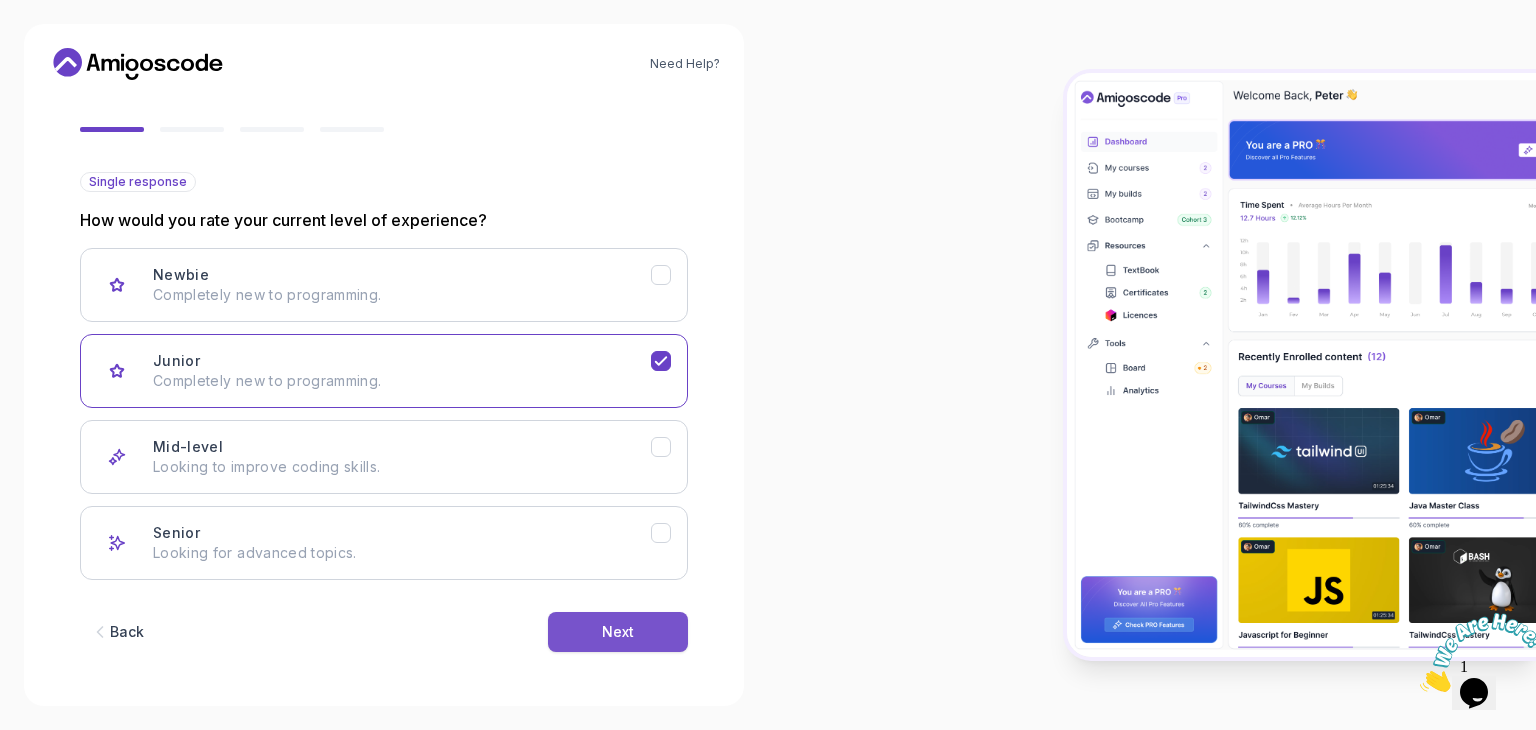 click on "Next" at bounding box center [618, 632] 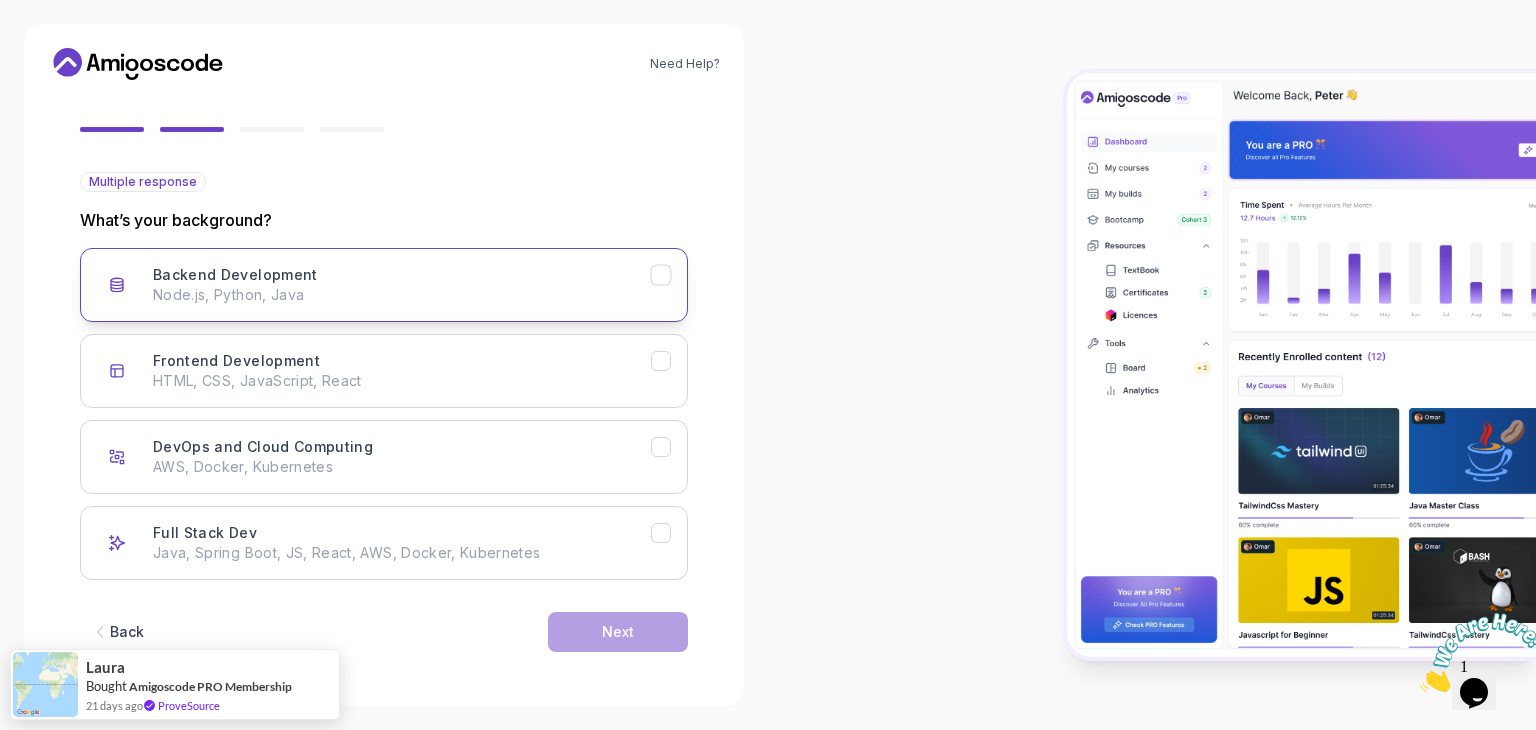 click on "Node.js, Python, Java" at bounding box center (402, 295) 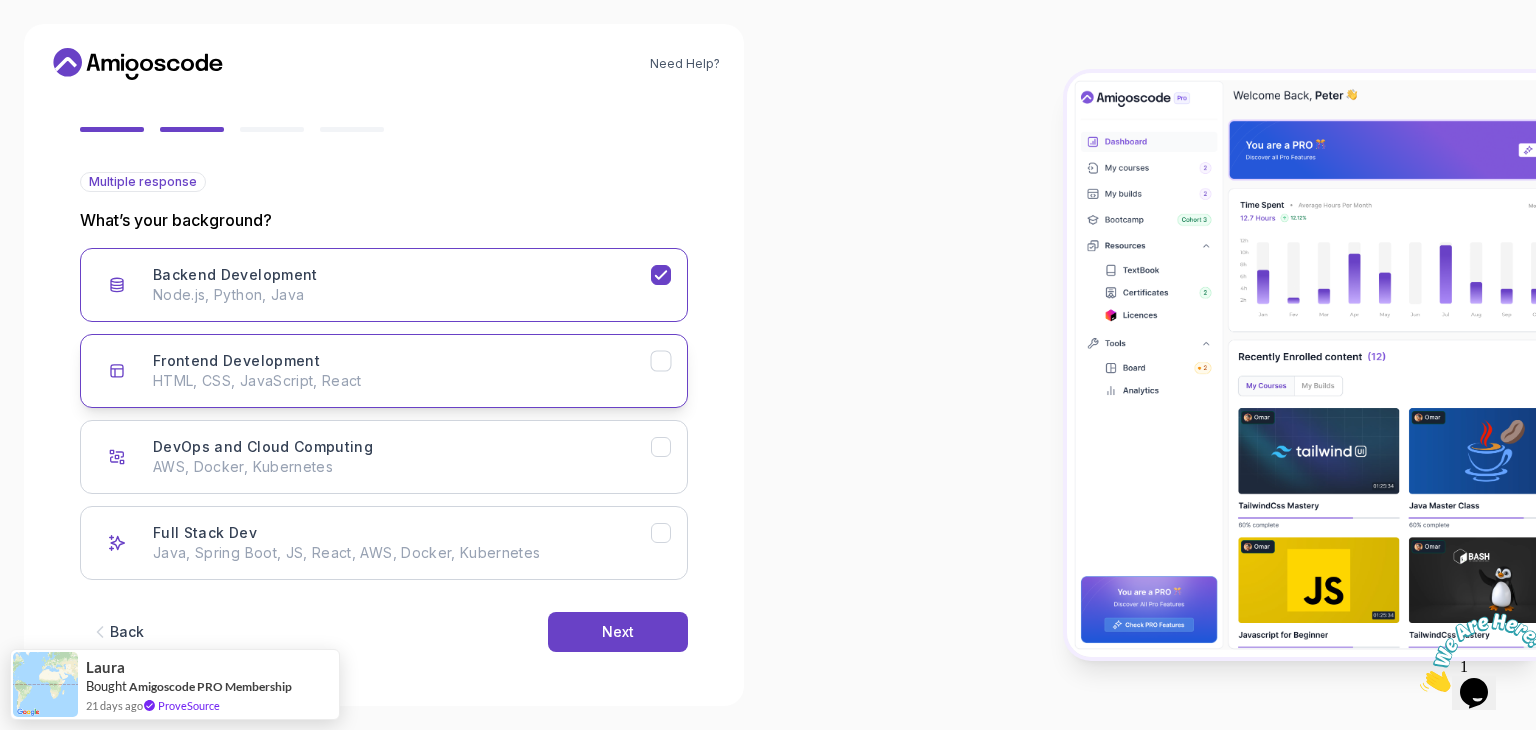 click on "Frontend Development HTML, CSS, JavaScript, React" at bounding box center [402, 371] 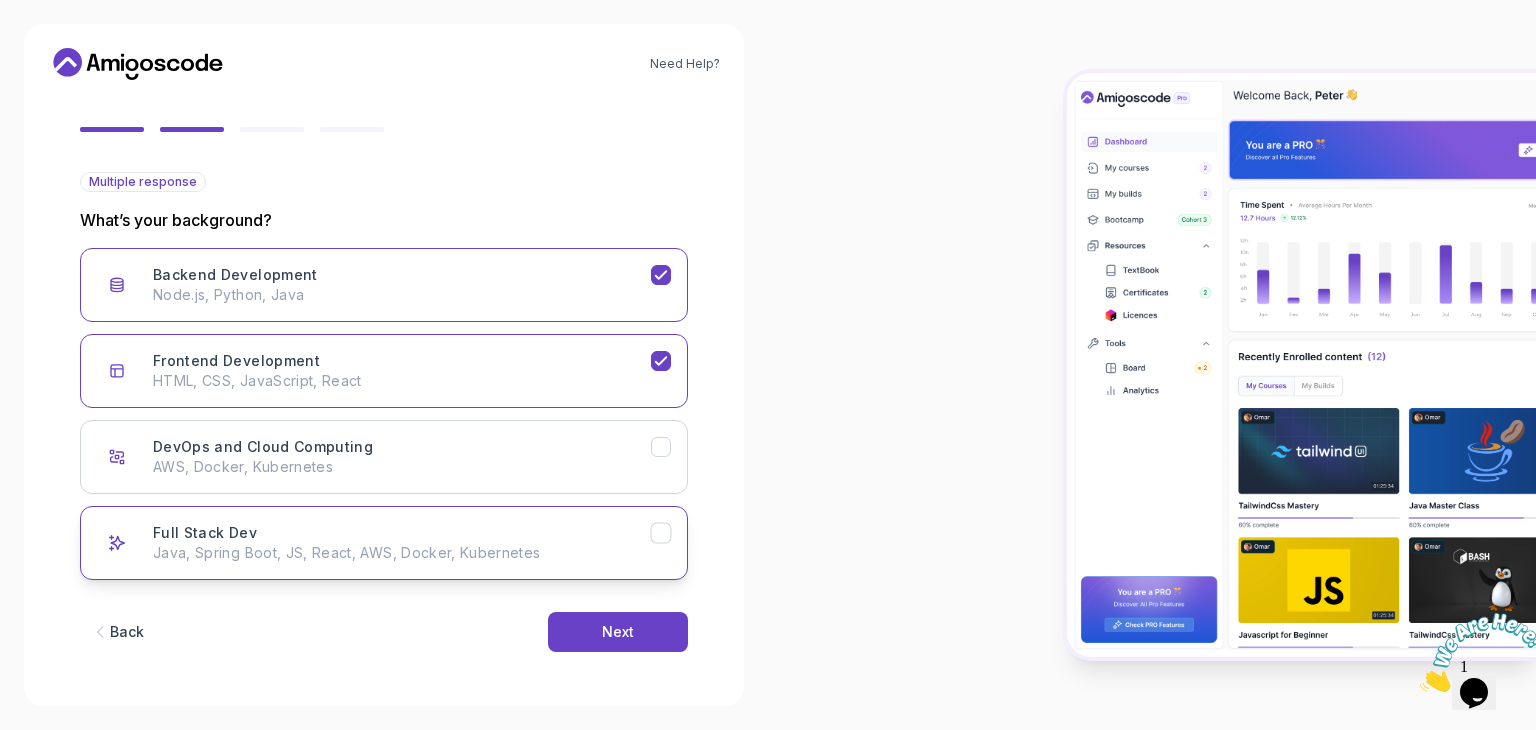 click on "Full Stack Dev Java, Spring Boot, JS, React, AWS, Docker, Kubernetes" at bounding box center [384, 543] 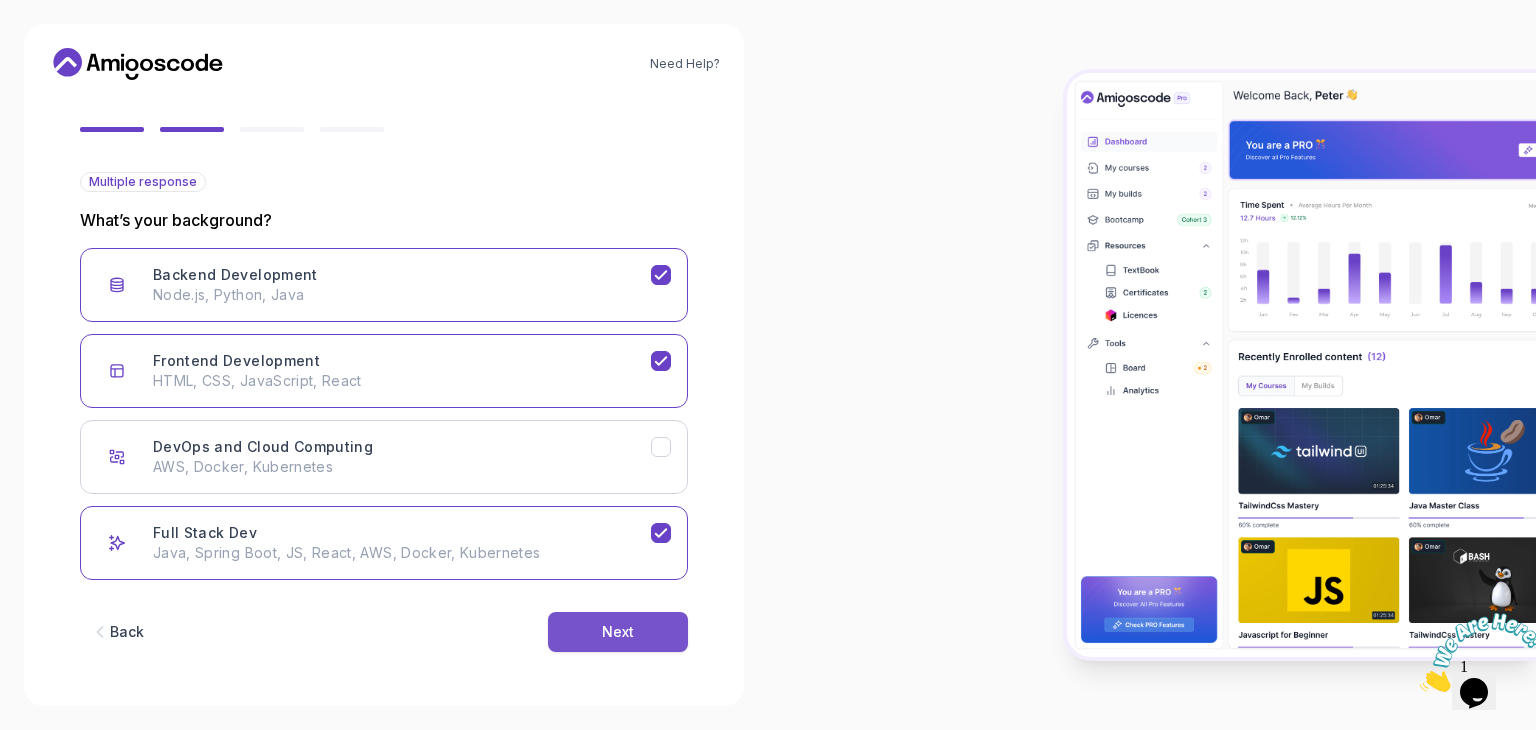 click on "Next" at bounding box center [618, 632] 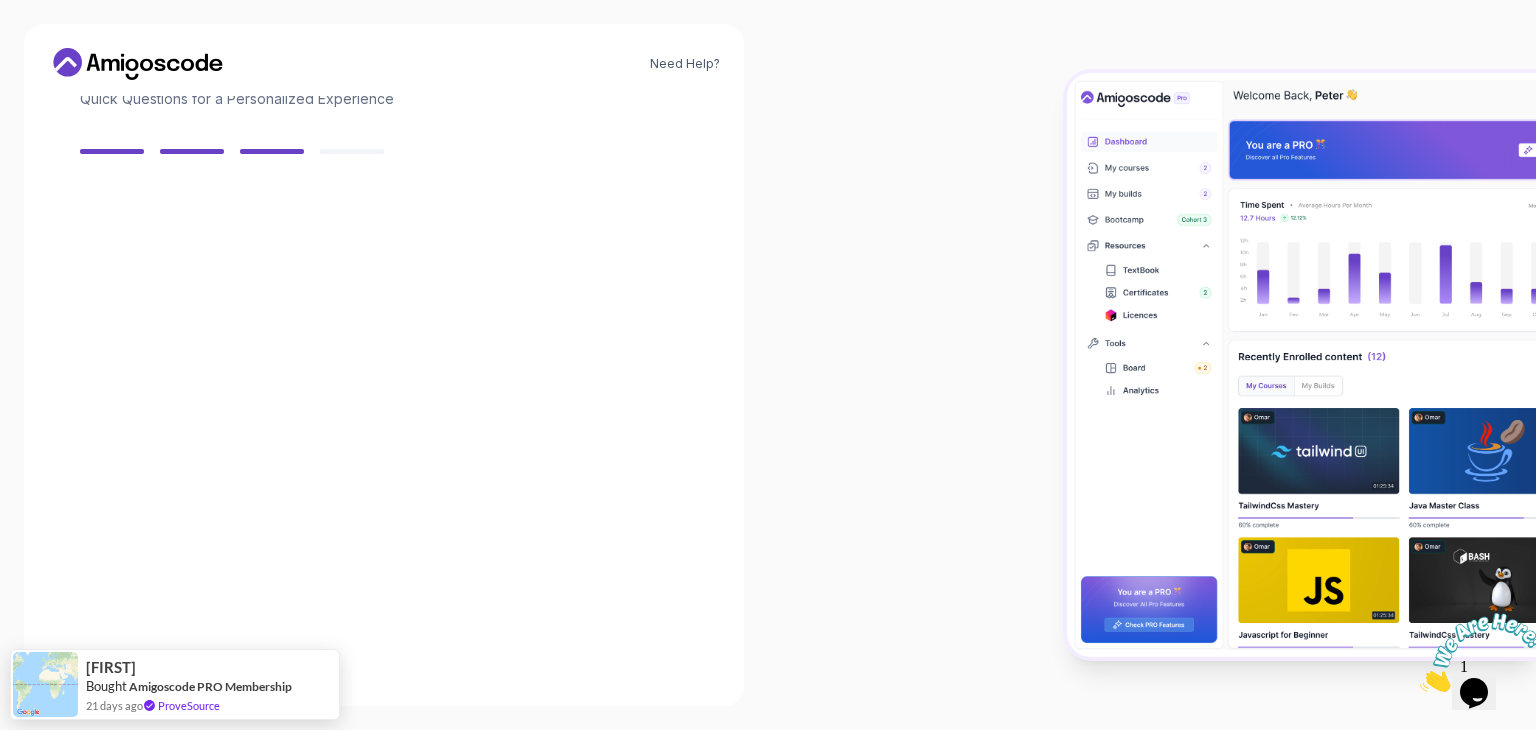 scroll, scrollTop: 143, scrollLeft: 0, axis: vertical 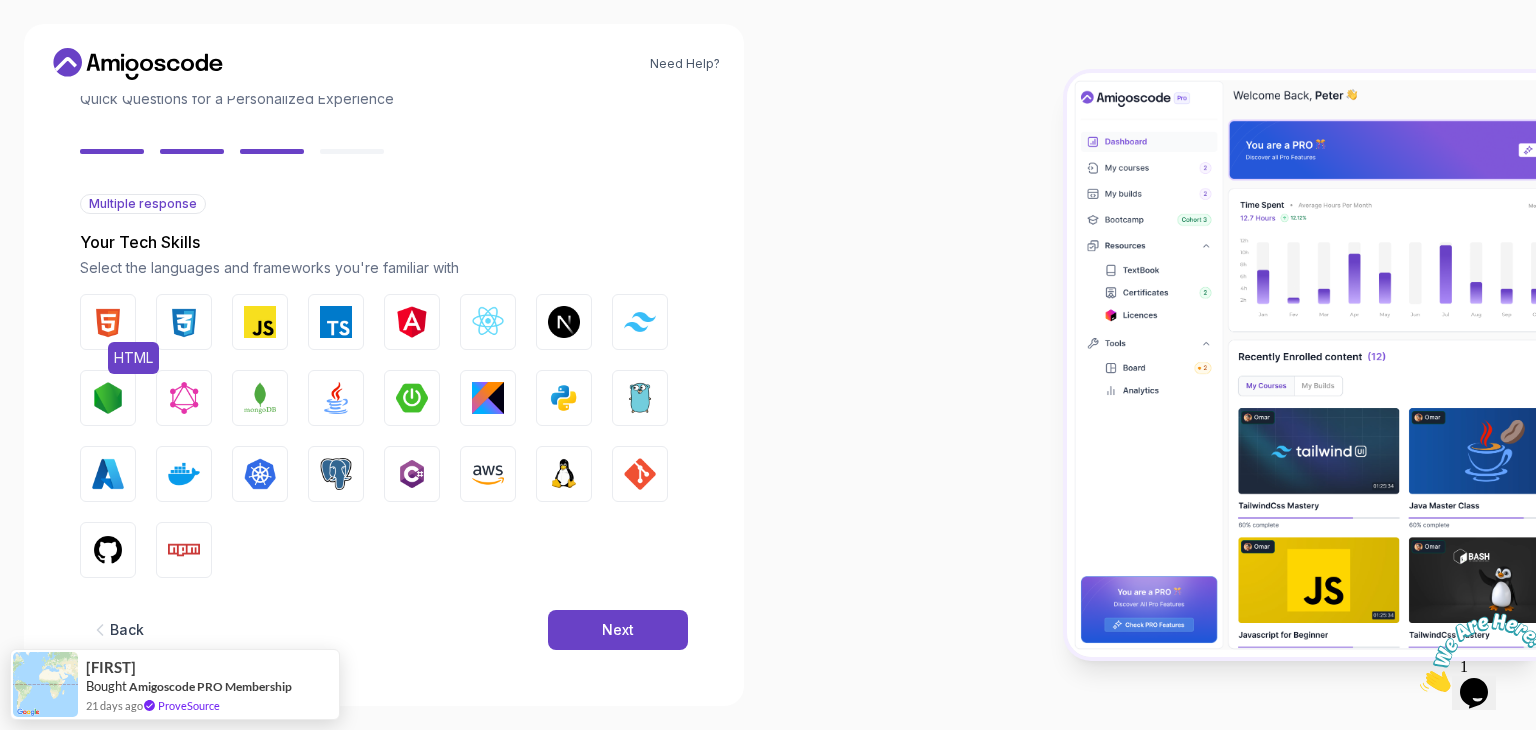 click on "HTML" at bounding box center (108, 322) 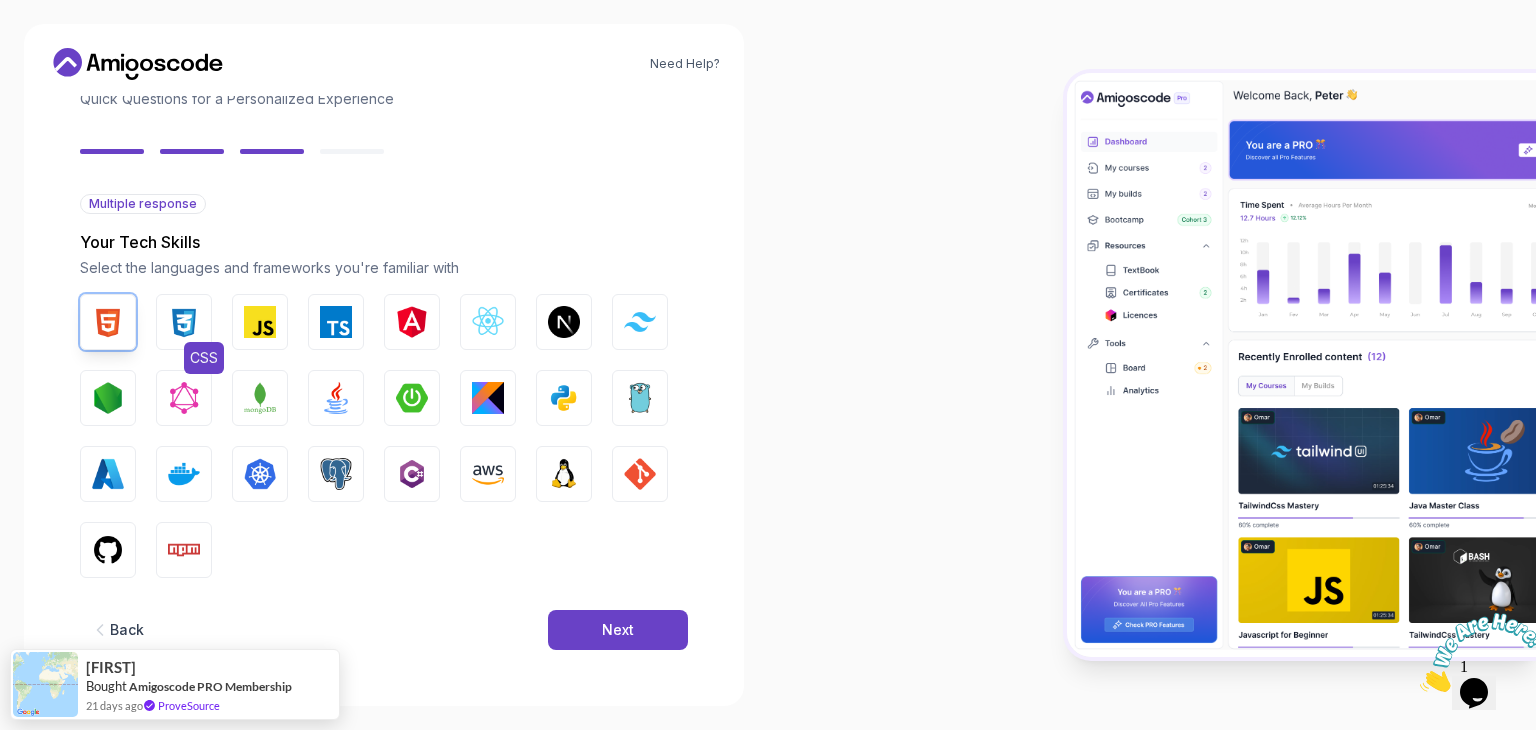 click on "CSS" at bounding box center (184, 322) 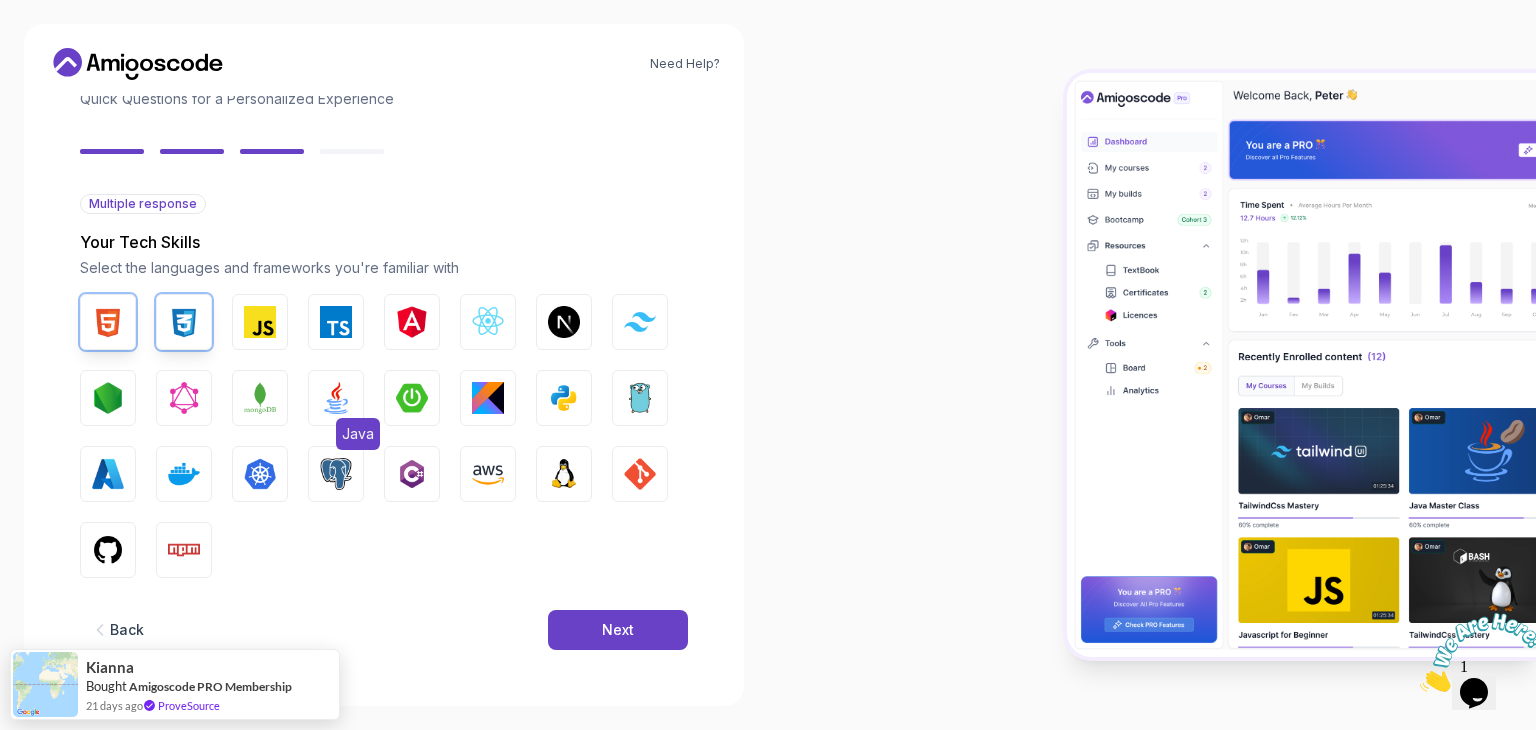 click on "Java" at bounding box center (336, 398) 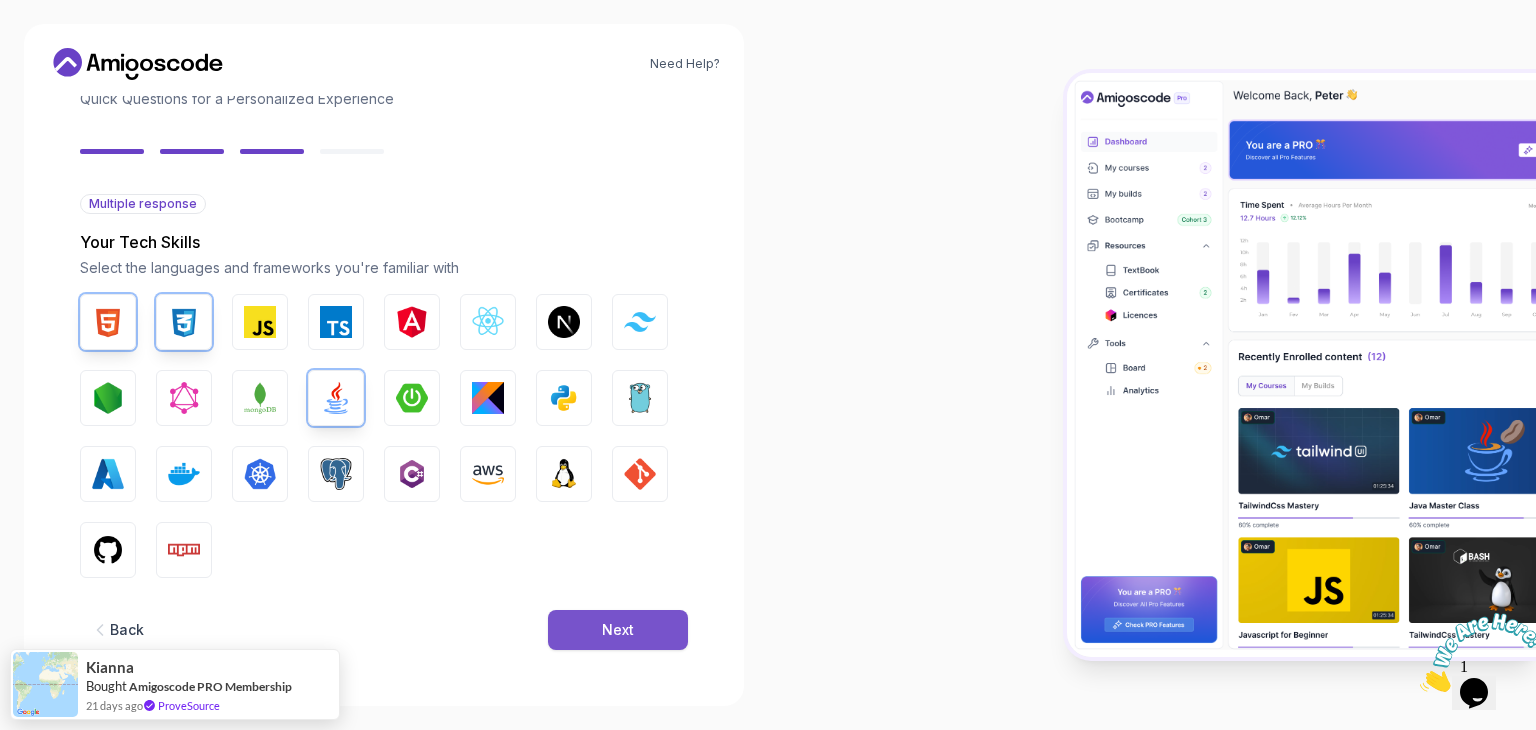 click on "Next" at bounding box center [618, 630] 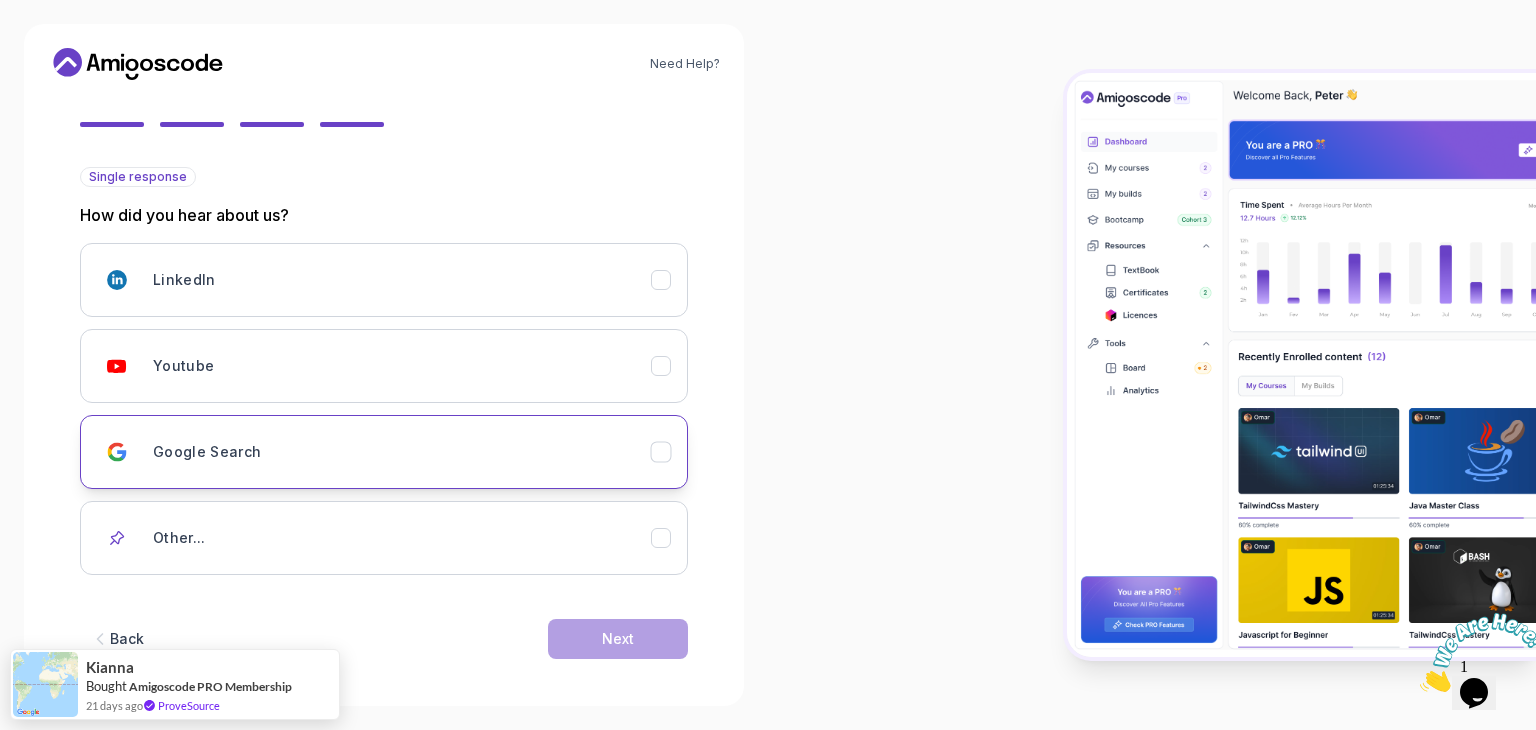 scroll, scrollTop: 177, scrollLeft: 0, axis: vertical 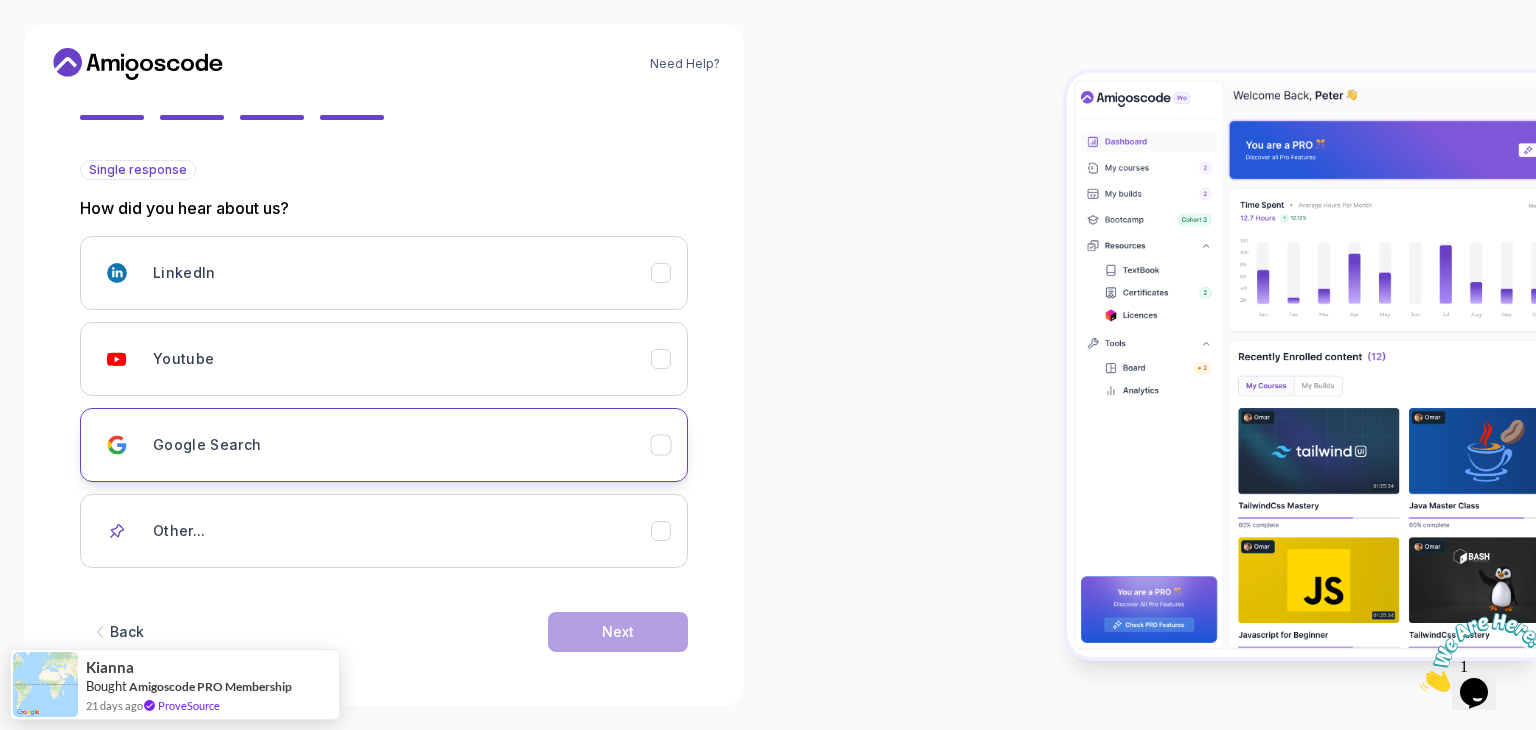 click on "Google Search" at bounding box center [402, 445] 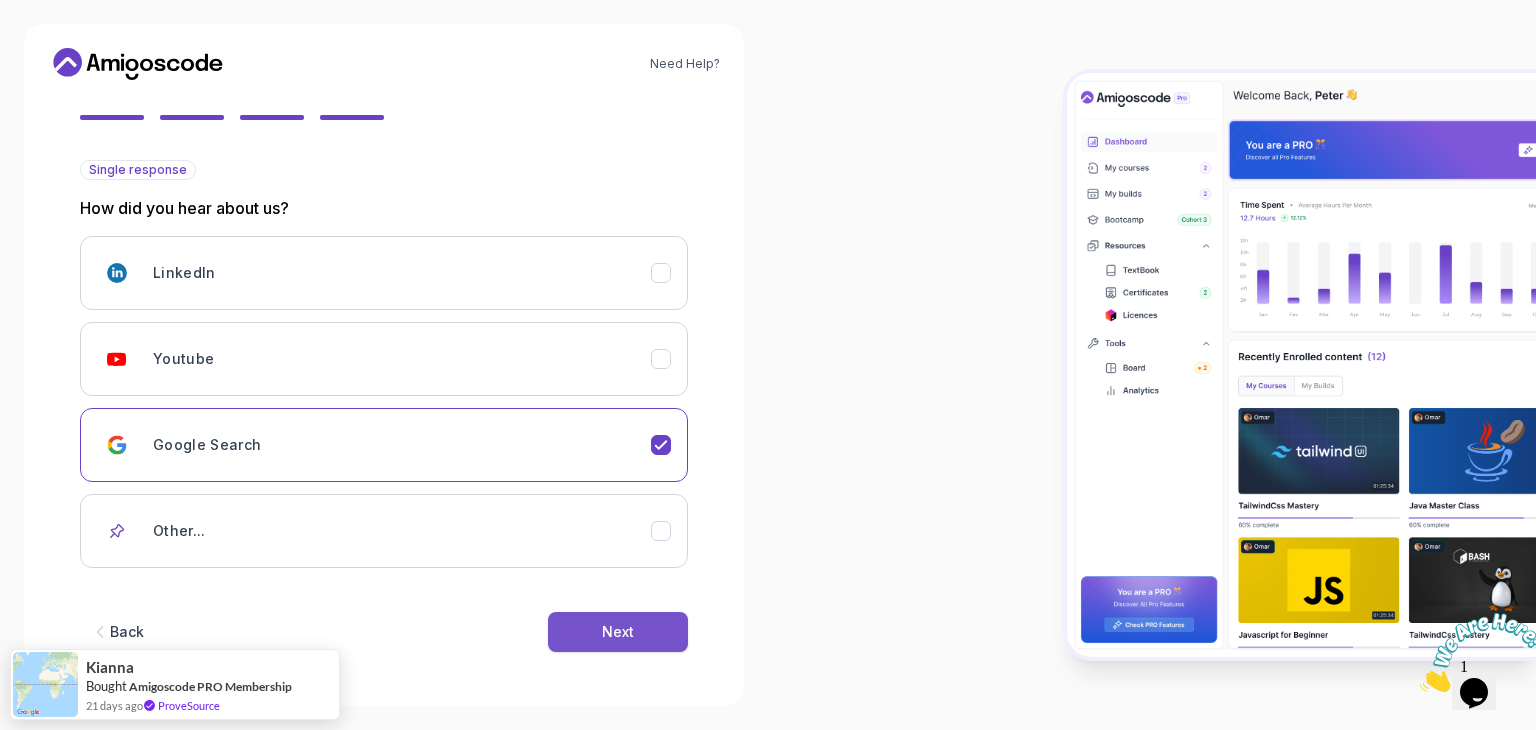 click on "Next" at bounding box center [618, 632] 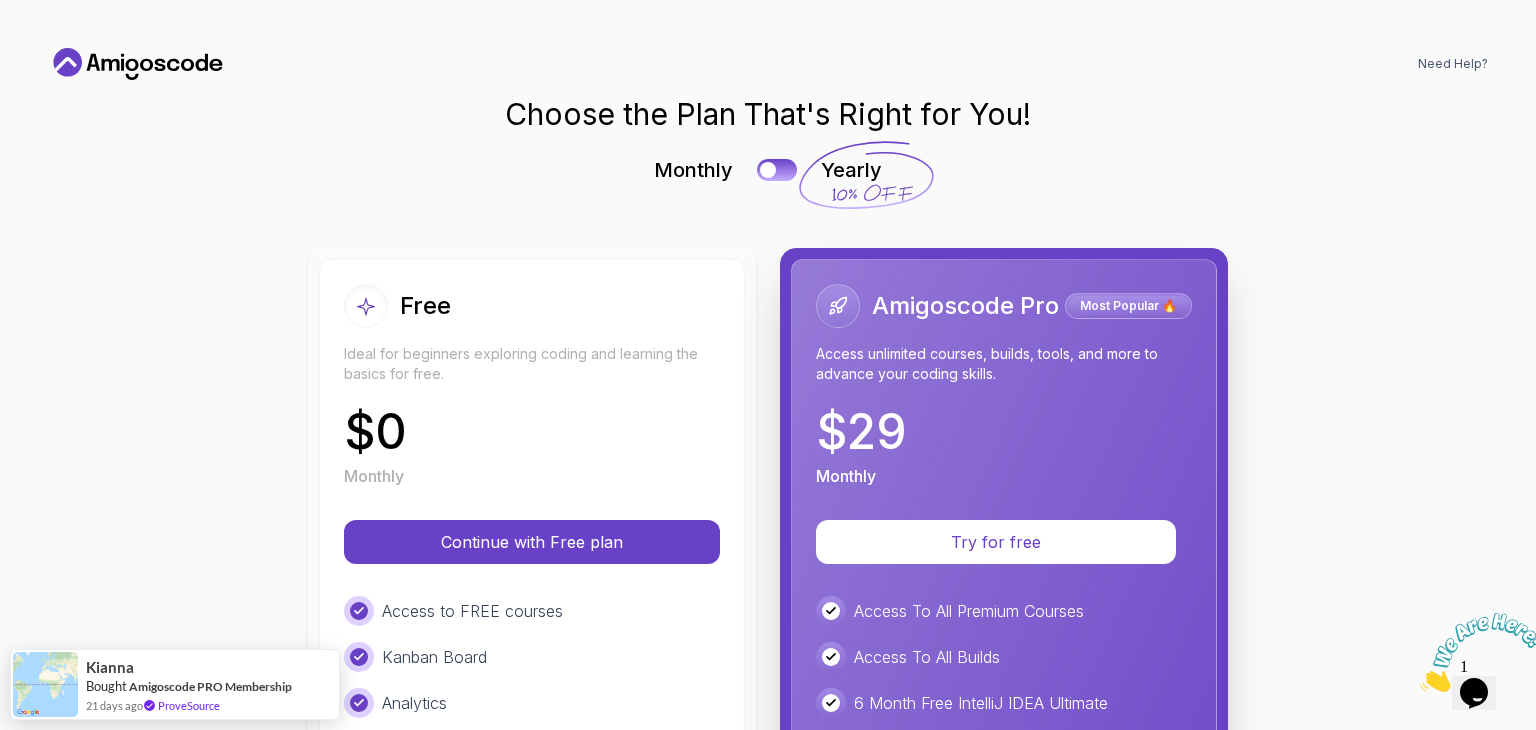 scroll, scrollTop: 0, scrollLeft: 0, axis: both 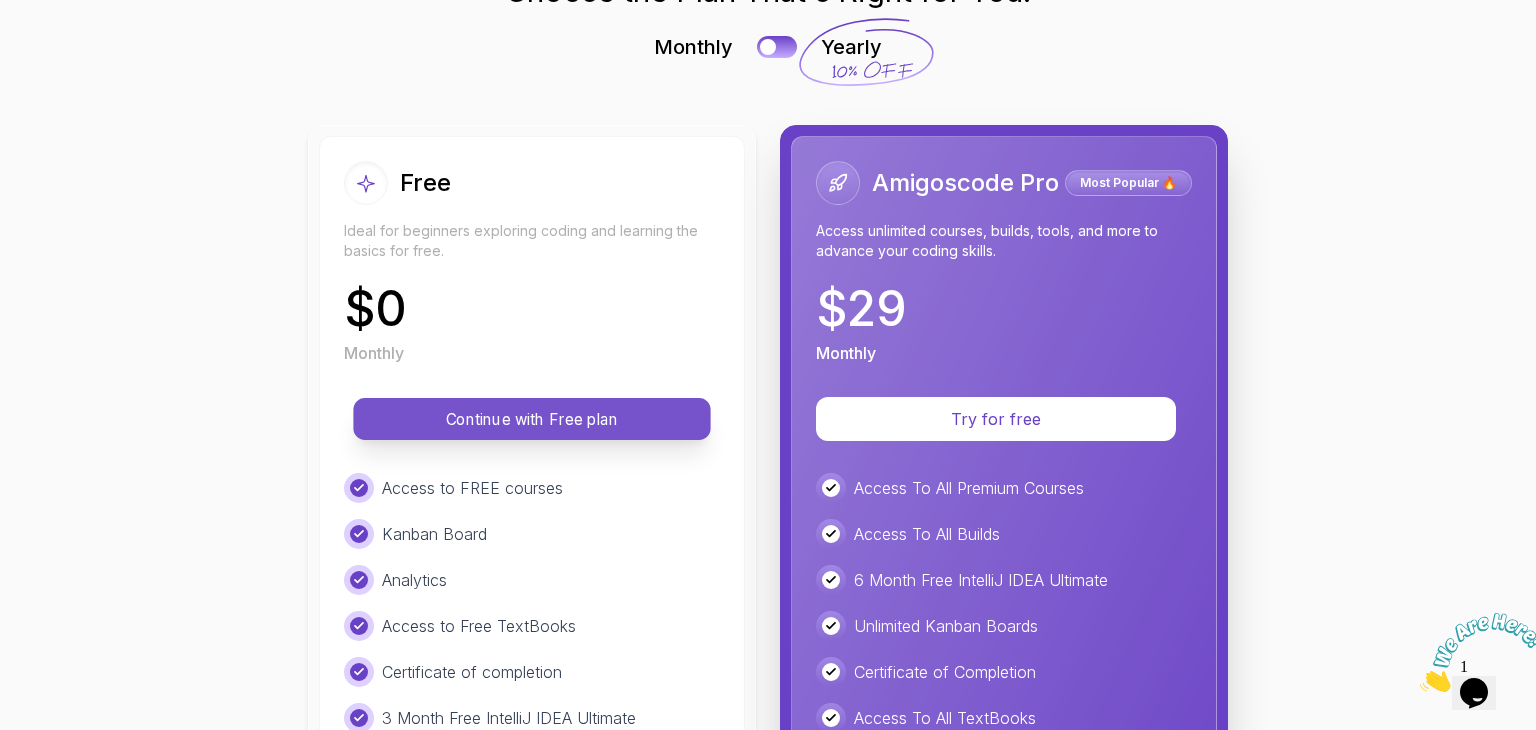click on "Continue with Free plan" at bounding box center (531, 419) 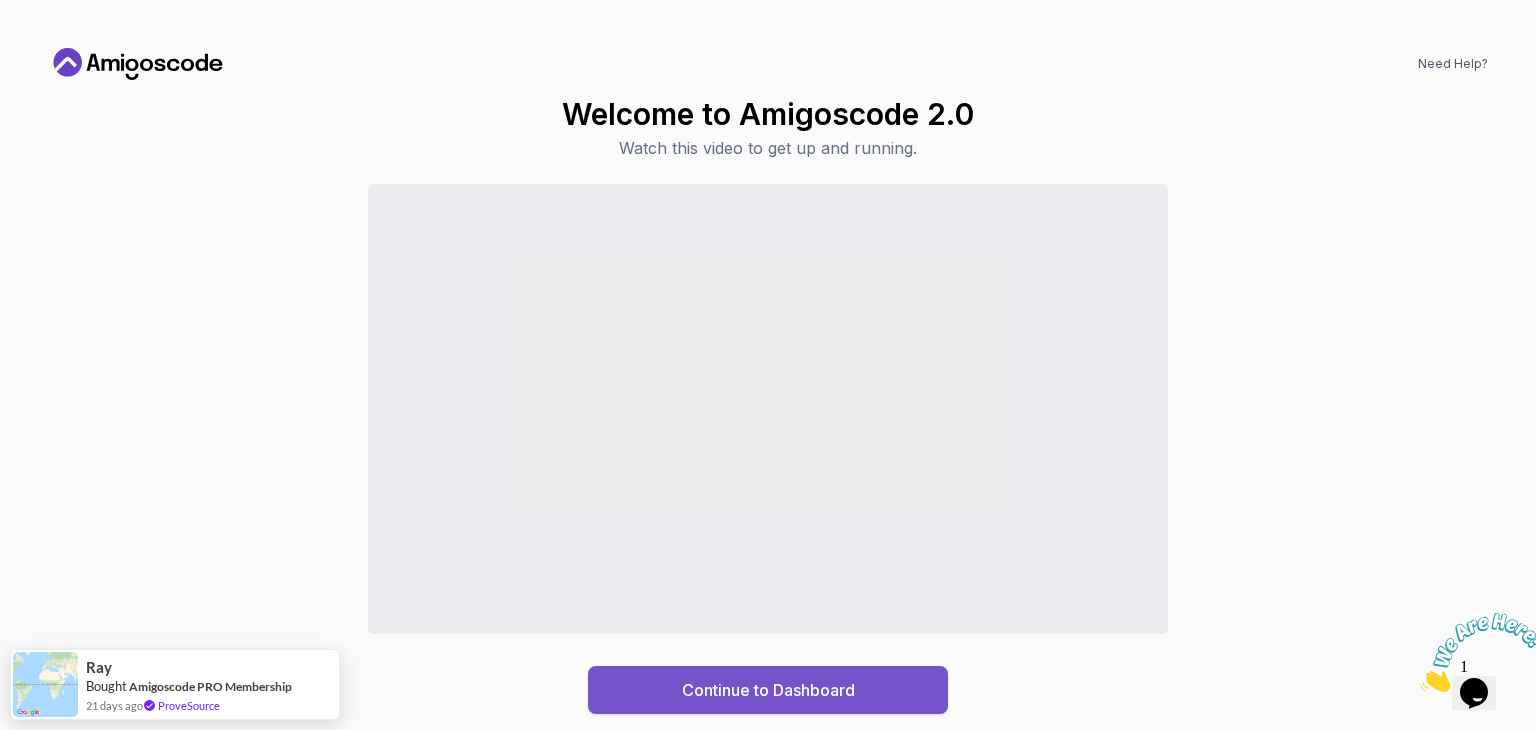 click on "Continue to Dashboard" at bounding box center [768, 690] 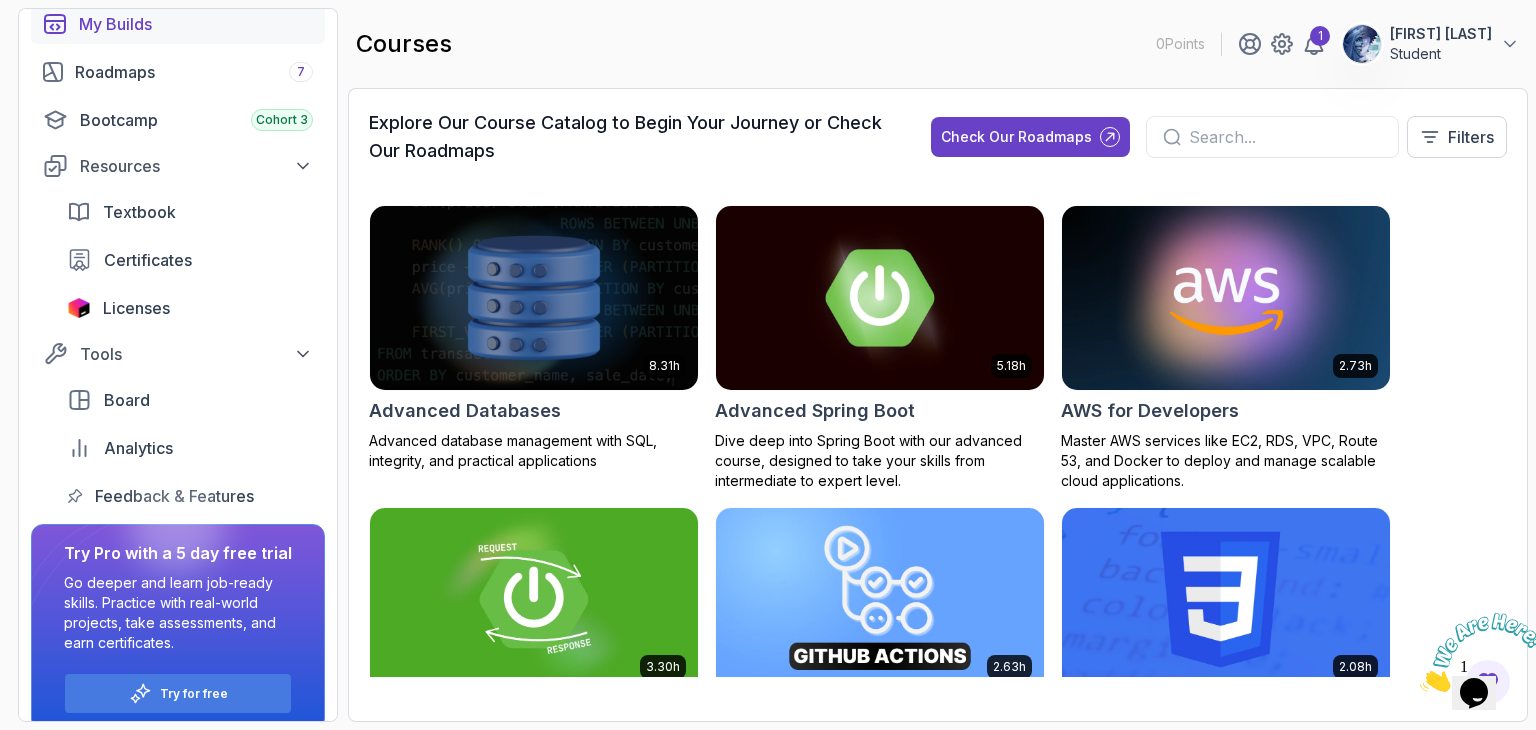 scroll, scrollTop: 224, scrollLeft: 0, axis: vertical 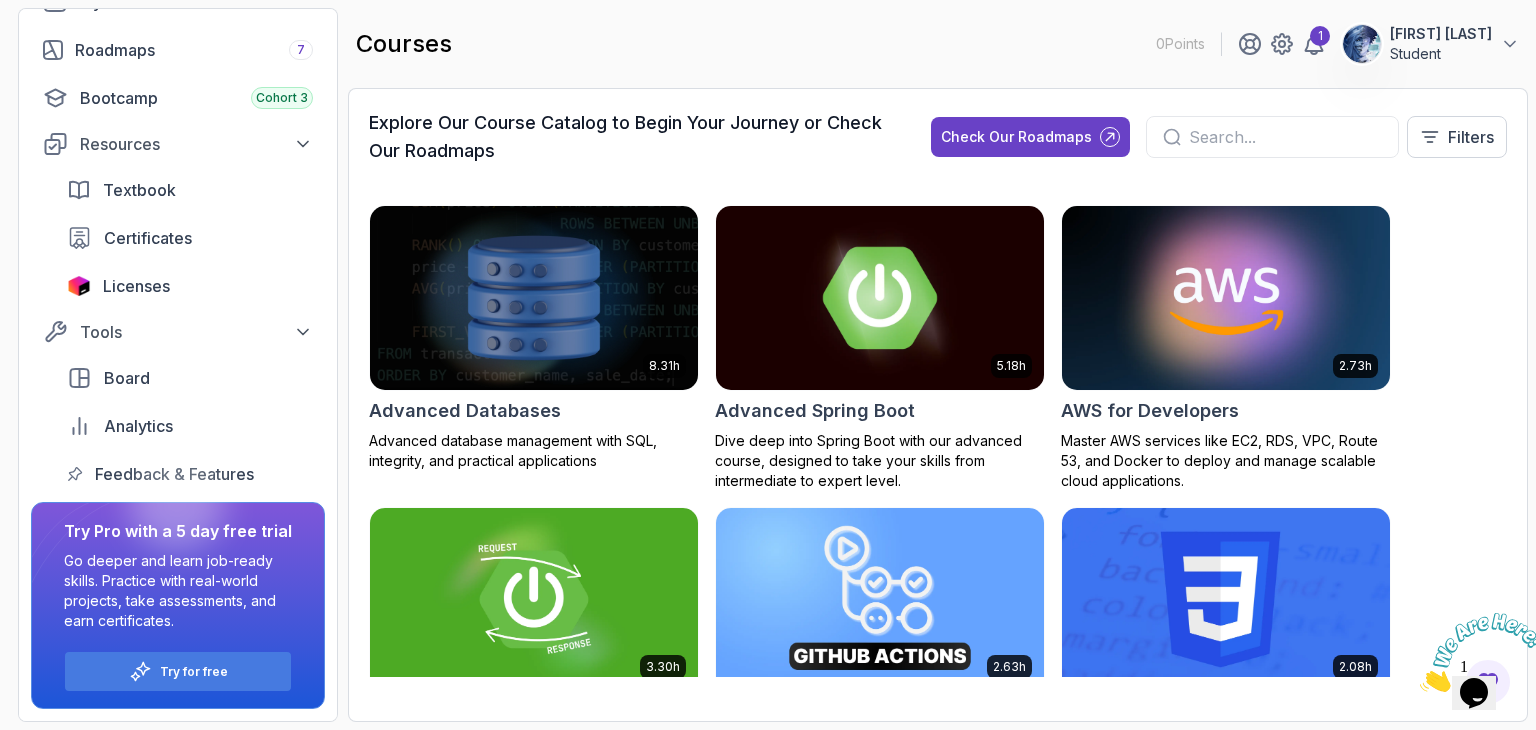 click at bounding box center [880, 297] 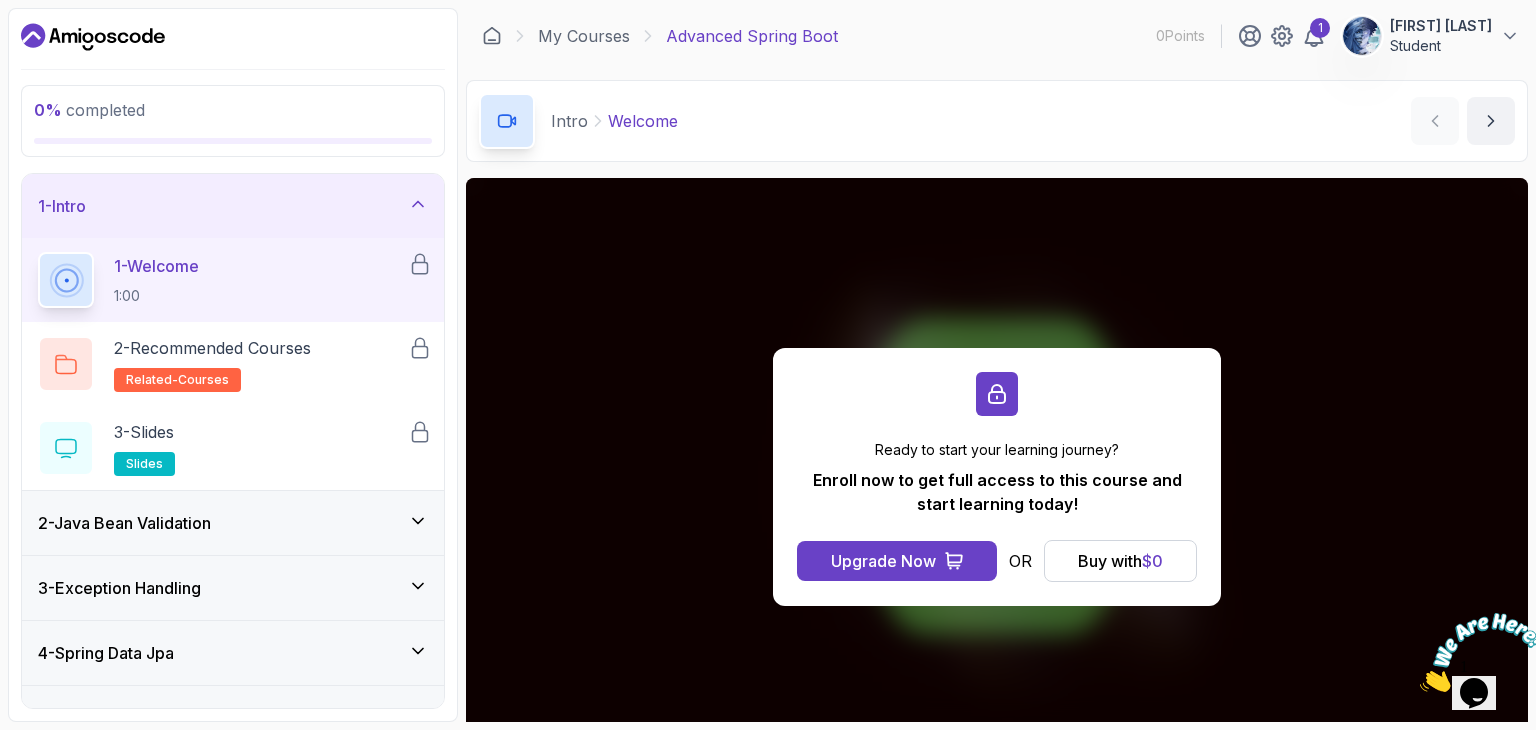 click on "Ready to start your learning journey? Enroll now to get full access to this course and start learning today! Upgrade Now OR Buy with  $ 0" at bounding box center (997, 476) 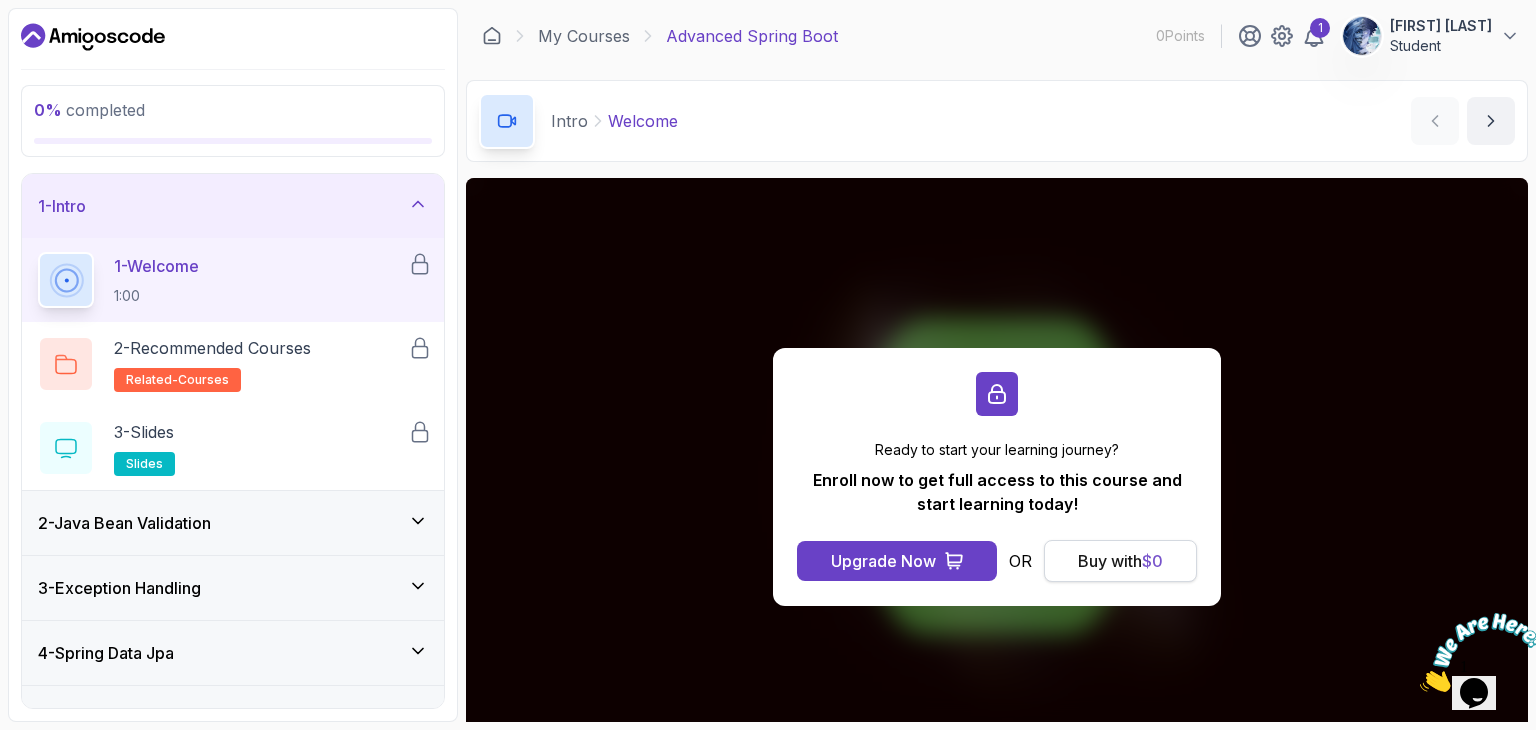 click on "Buy with  $ 0" at bounding box center [1120, 561] 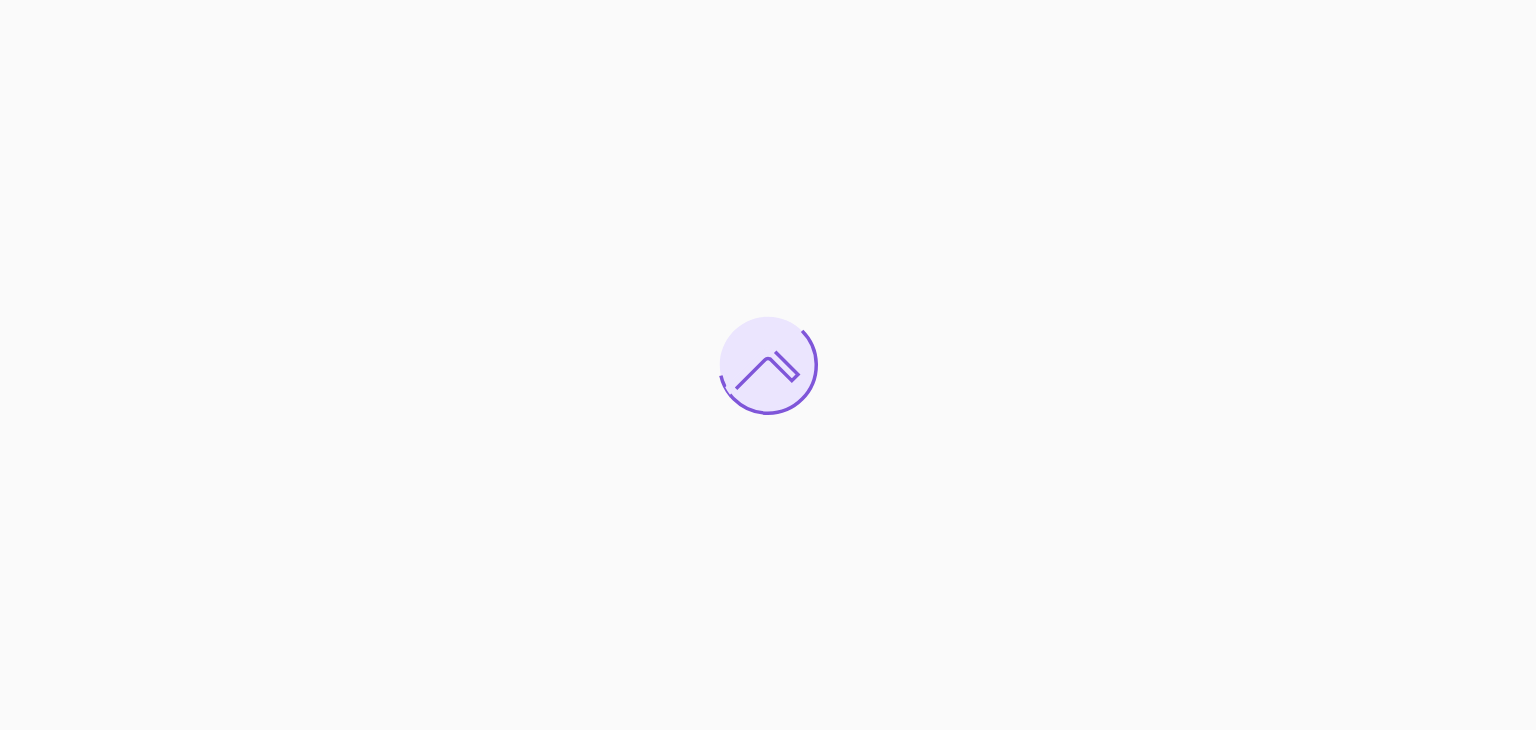 scroll, scrollTop: 0, scrollLeft: 0, axis: both 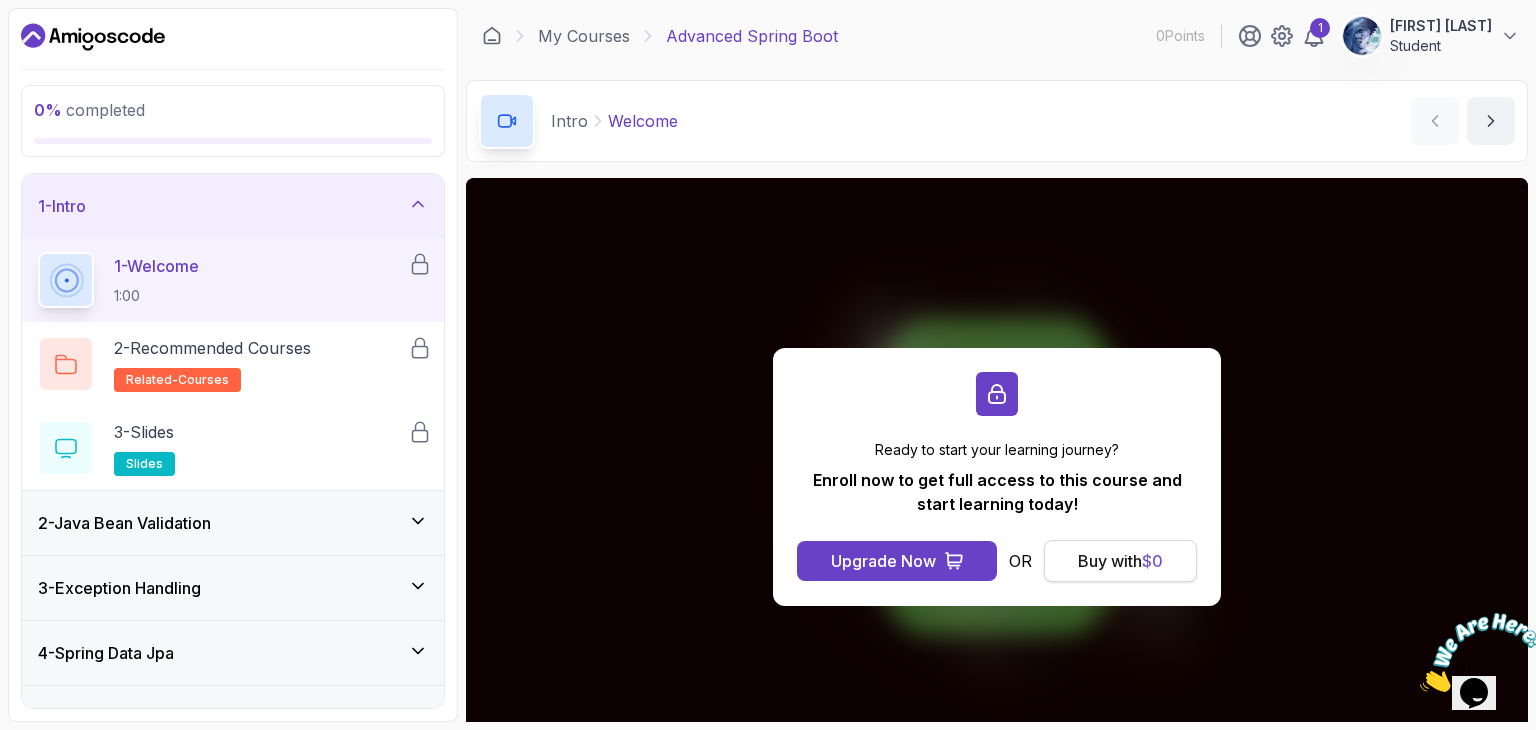 click on "Buy with  $ 0" at bounding box center [1120, 561] 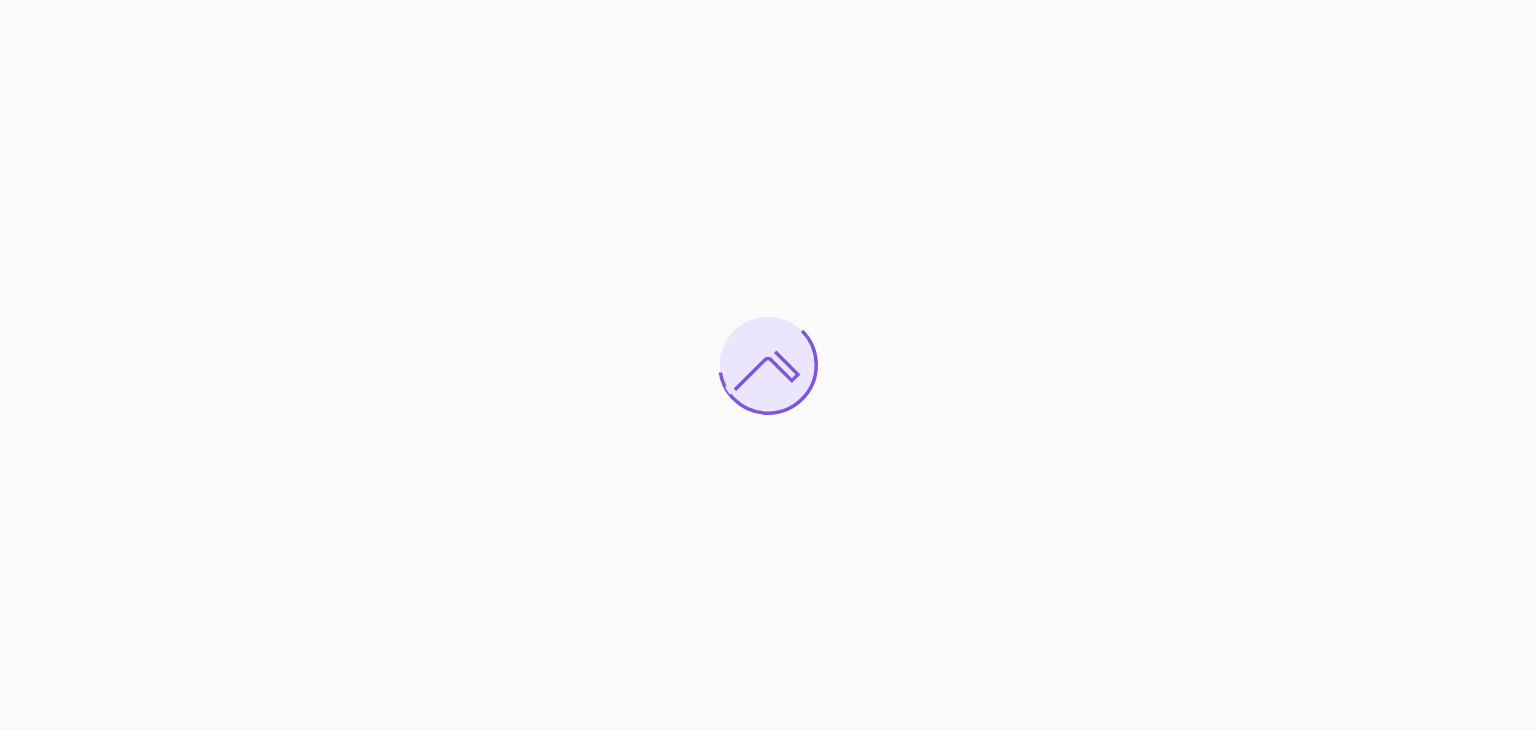 scroll, scrollTop: 0, scrollLeft: 0, axis: both 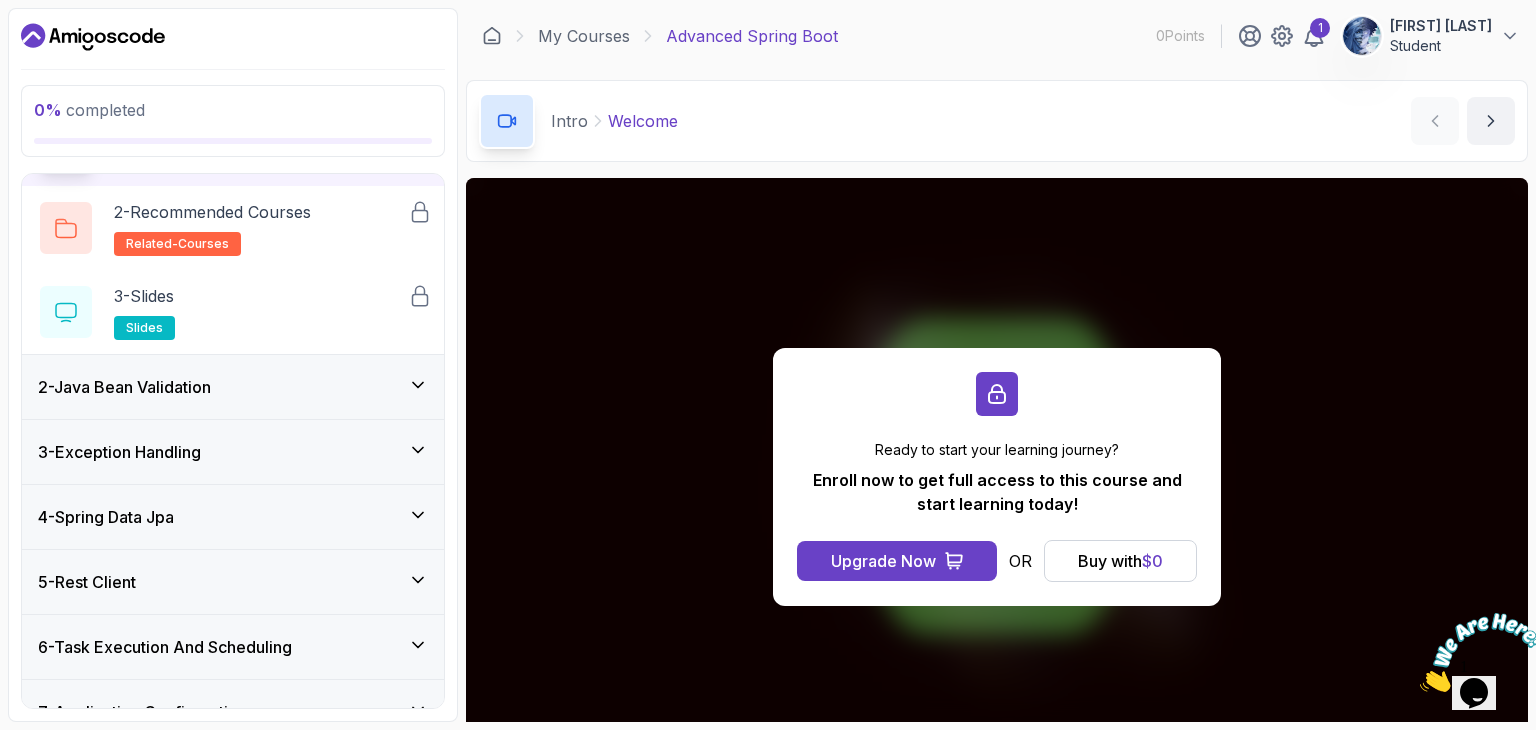 click on "2  -  Java Bean Validation" at bounding box center [233, 387] 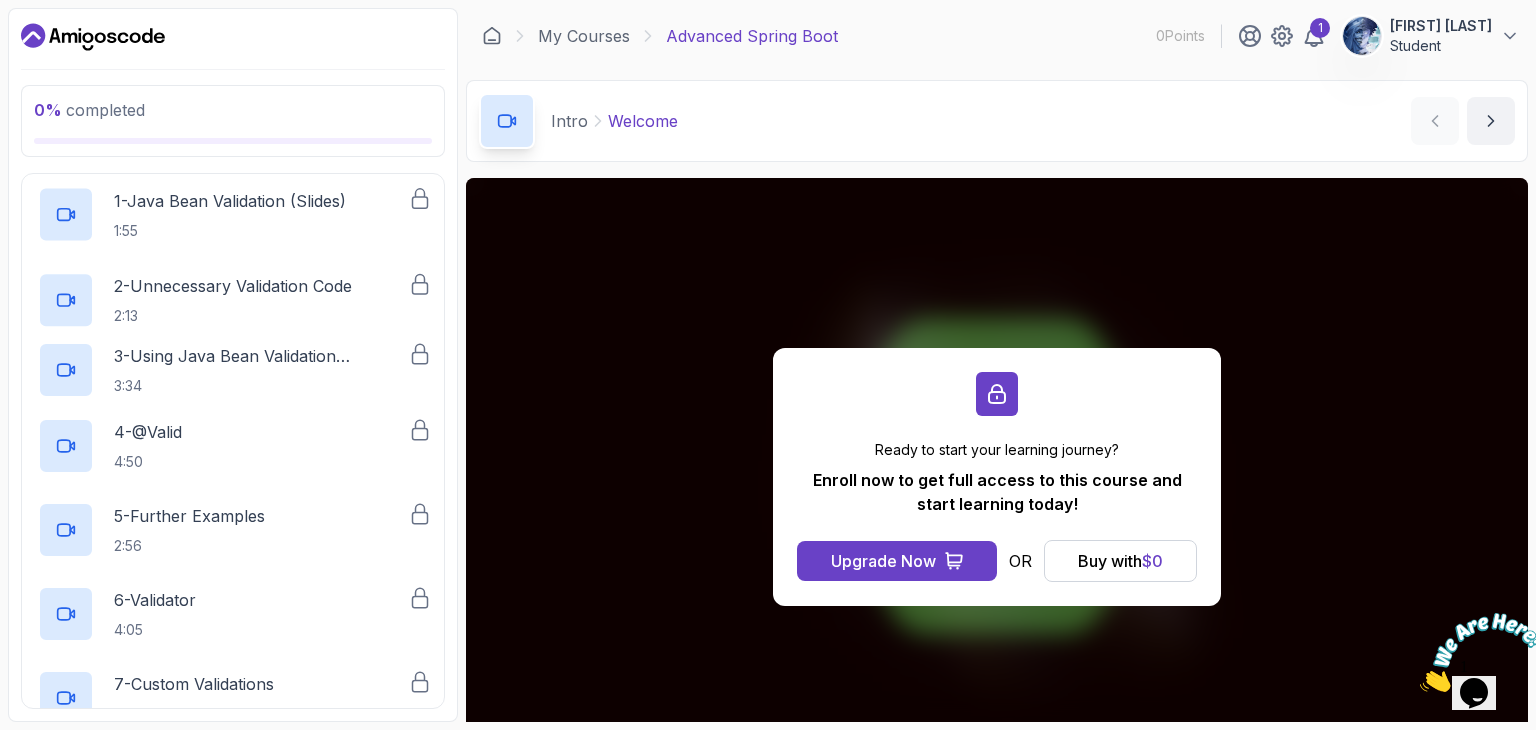 scroll, scrollTop: 104, scrollLeft: 0, axis: vertical 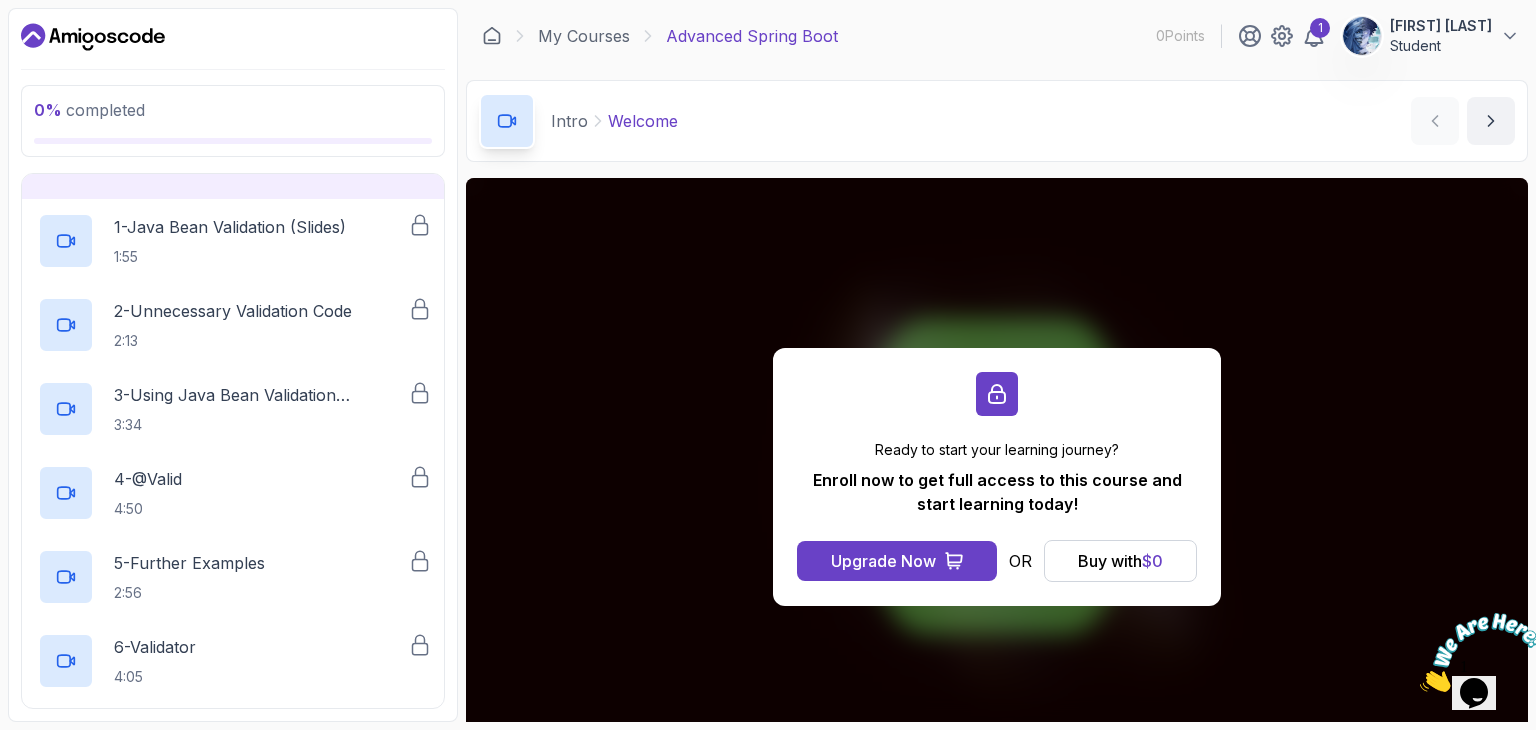 click on "0 % completed" at bounding box center [233, 121] 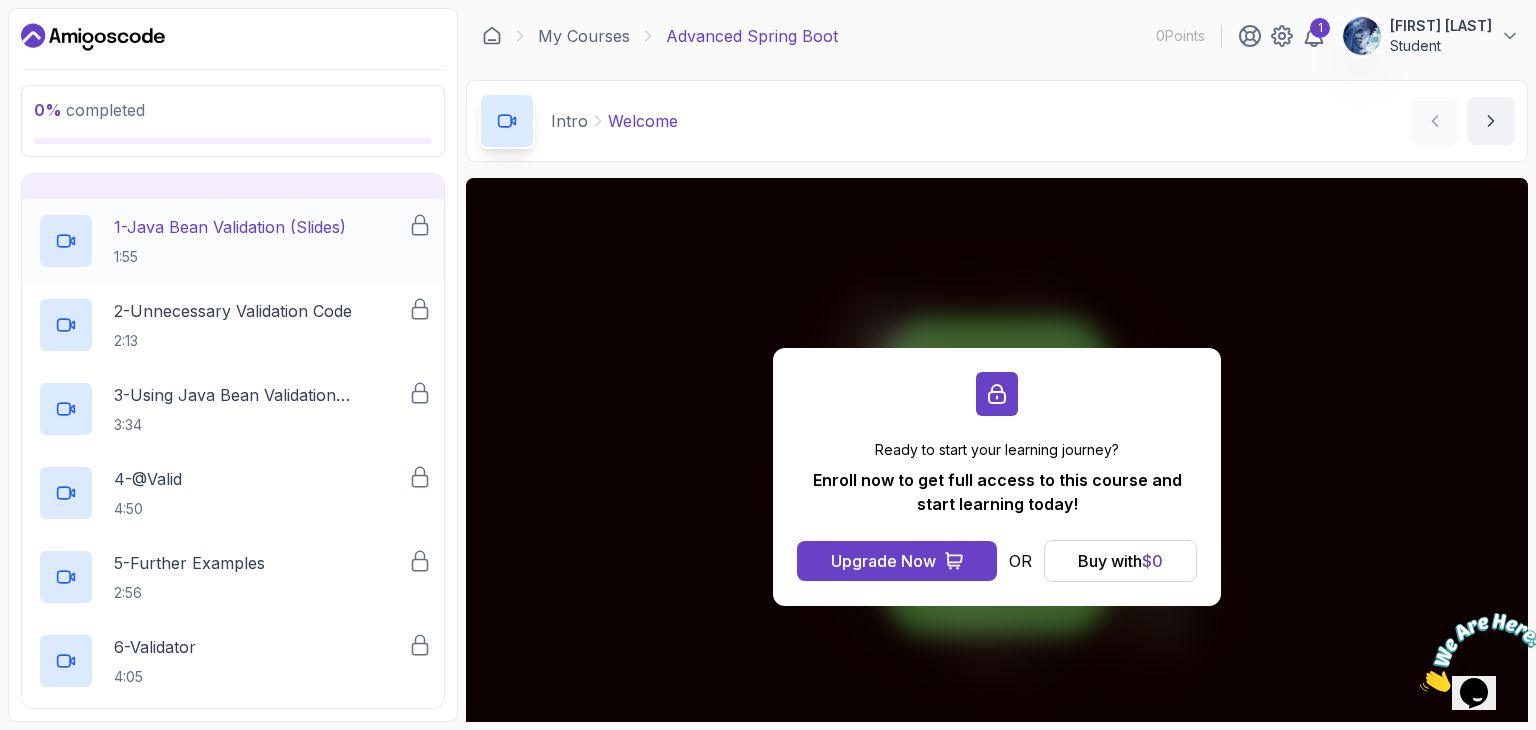 scroll, scrollTop: 0, scrollLeft: 0, axis: both 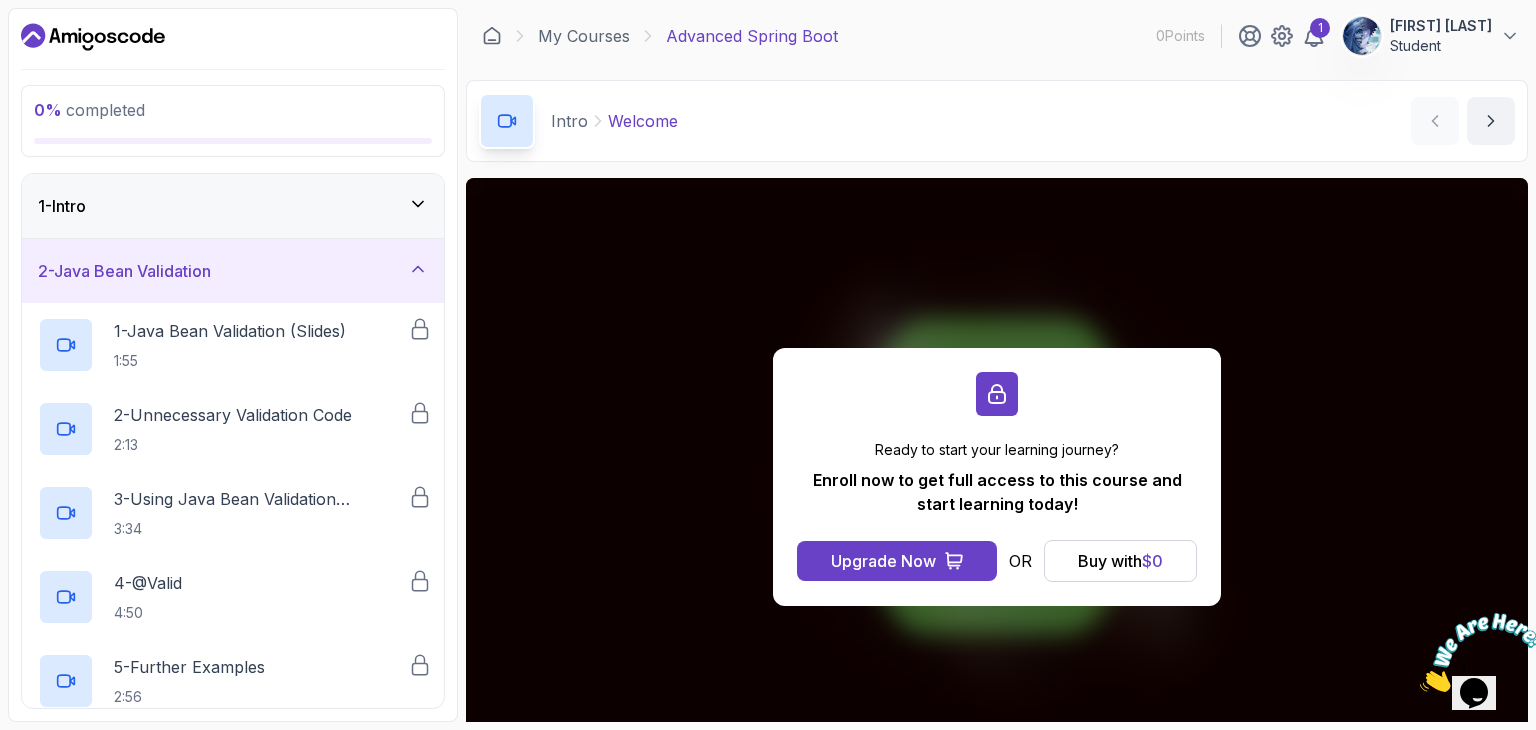 click on "1  -  Intro" at bounding box center [233, 206] 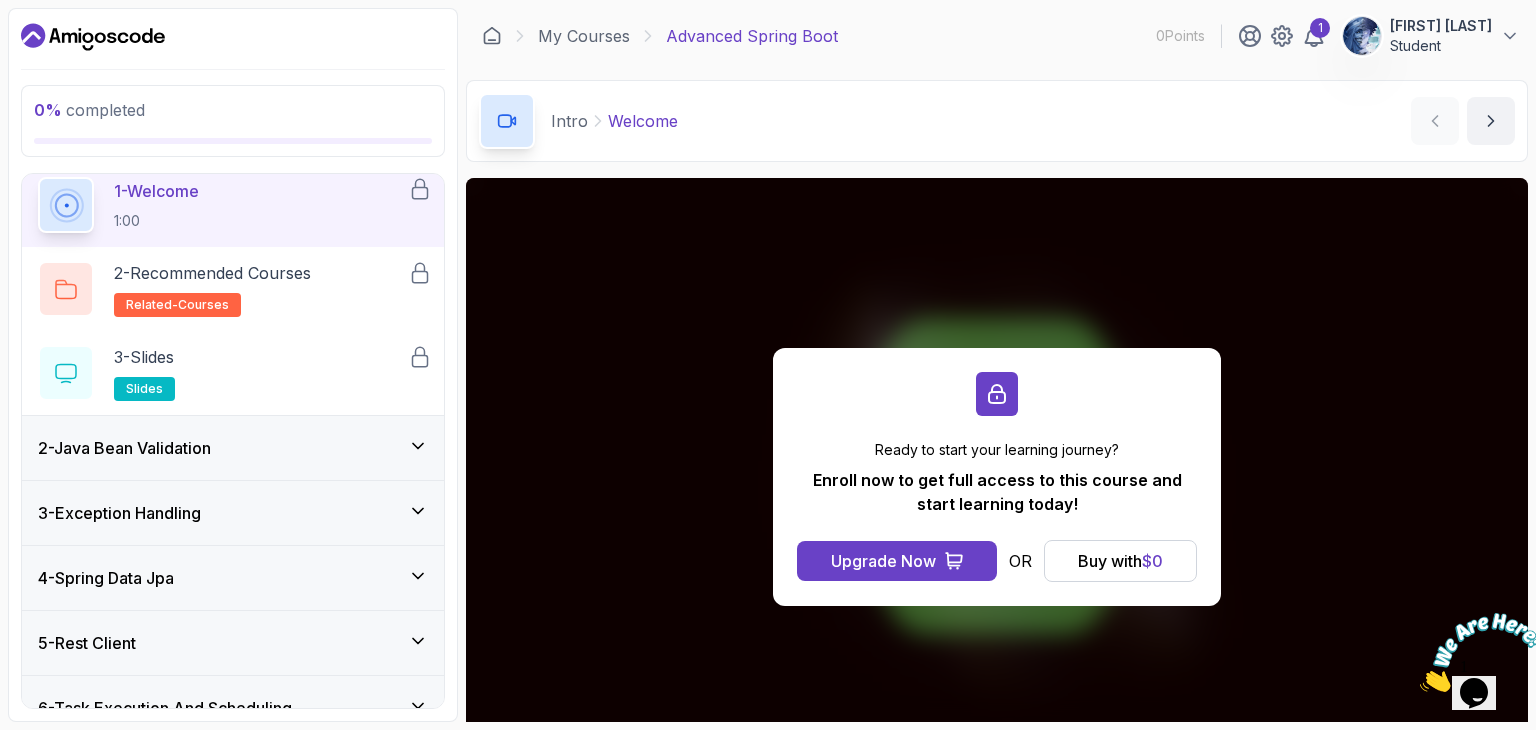 scroll, scrollTop: 80, scrollLeft: 0, axis: vertical 